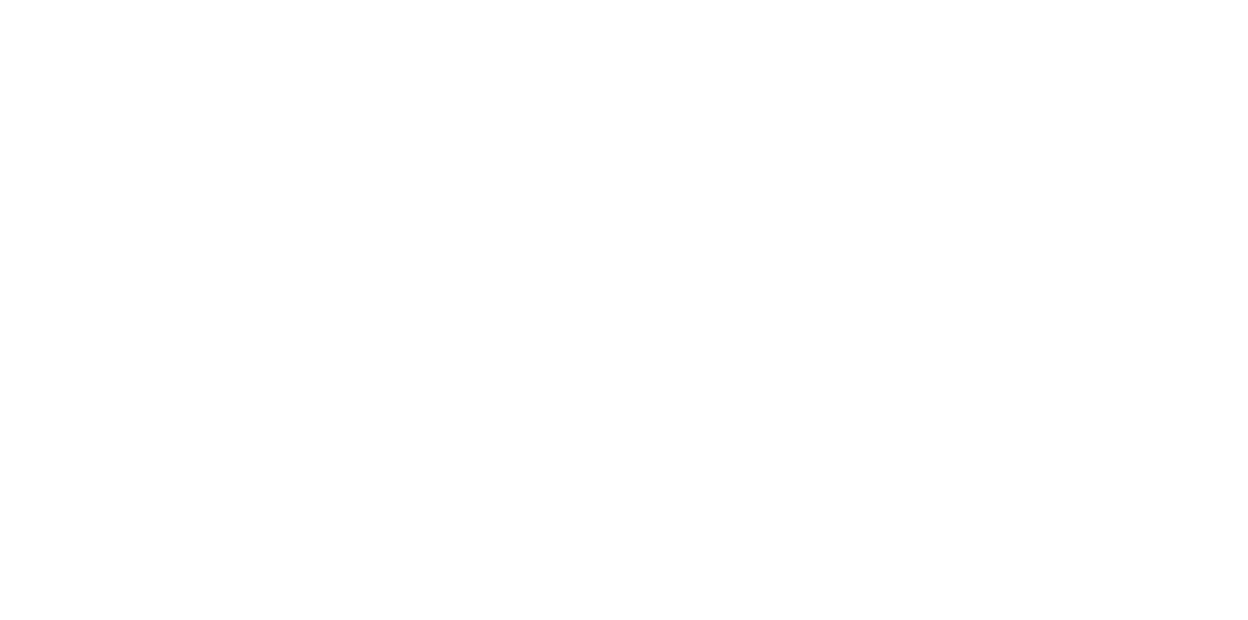 scroll, scrollTop: 0, scrollLeft: 0, axis: both 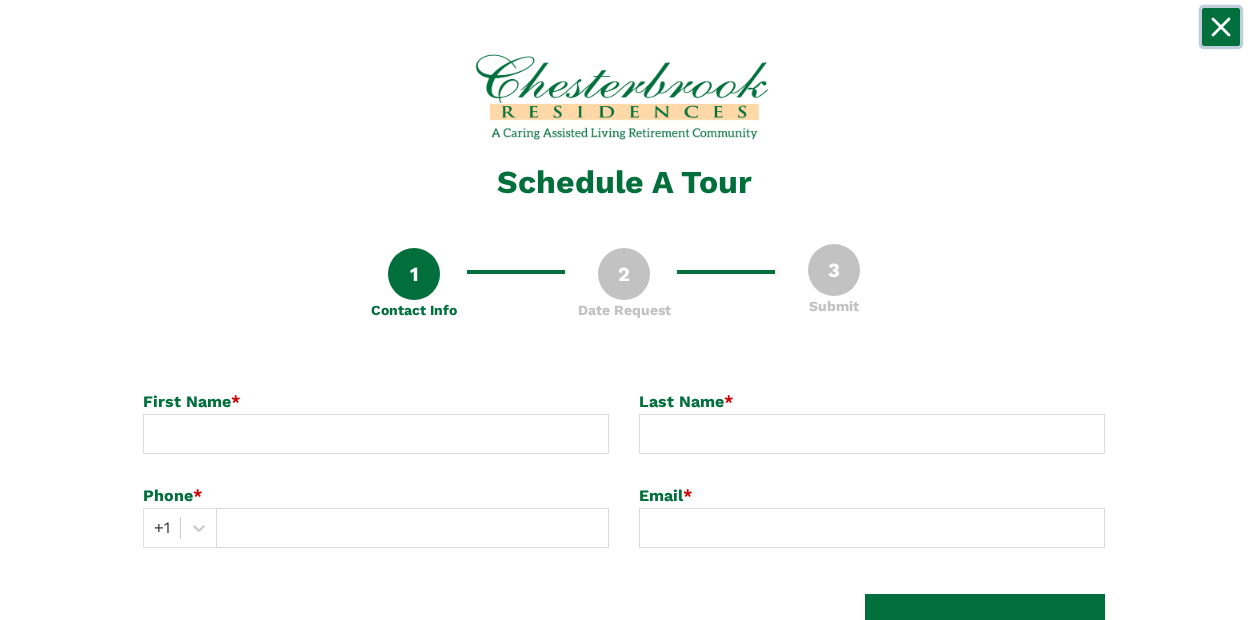 click 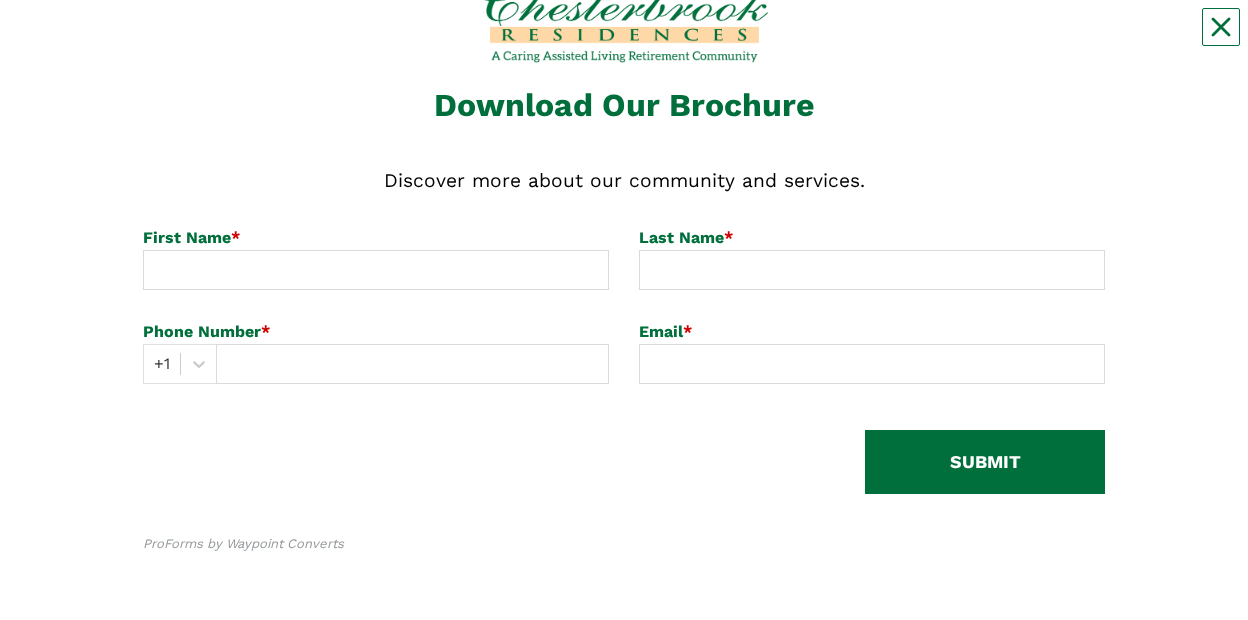 scroll, scrollTop: 78, scrollLeft: 0, axis: vertical 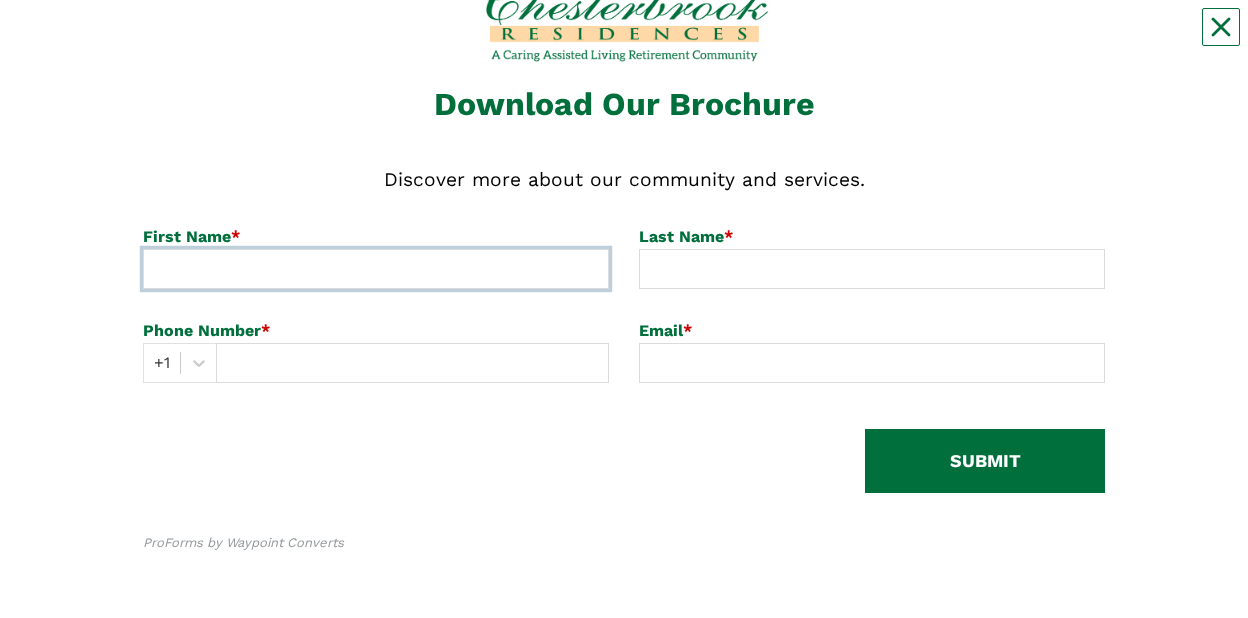 click at bounding box center [376, 269] 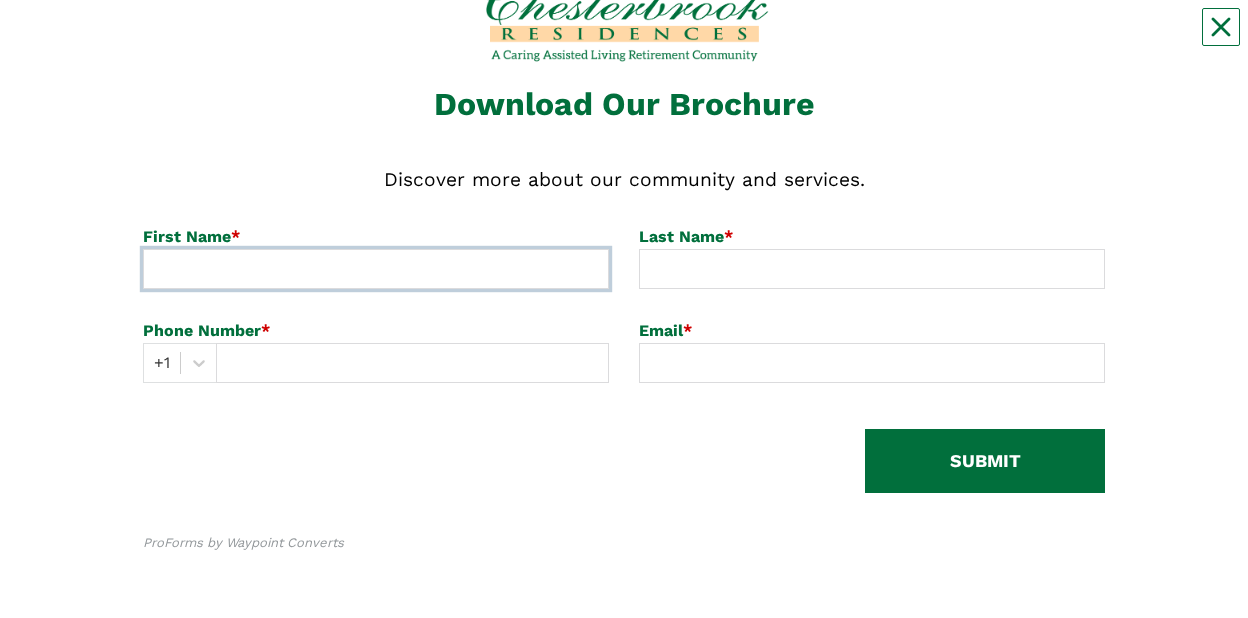 type on "[PERSON_NAME]" 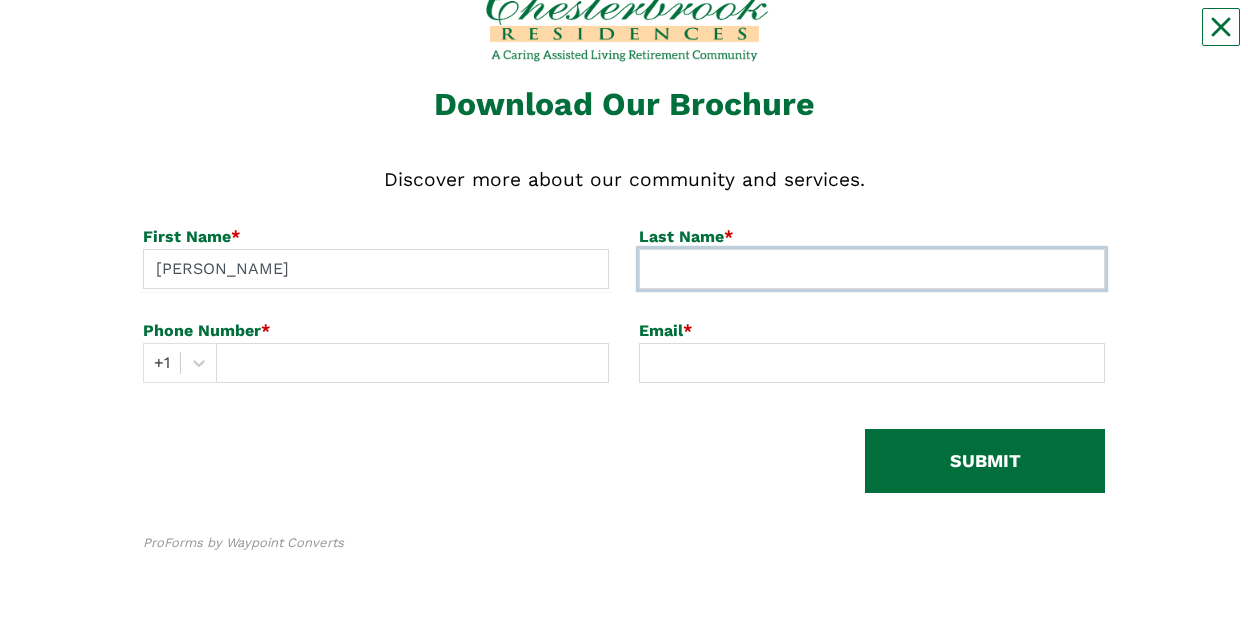 type on "[PERSON_NAME]" 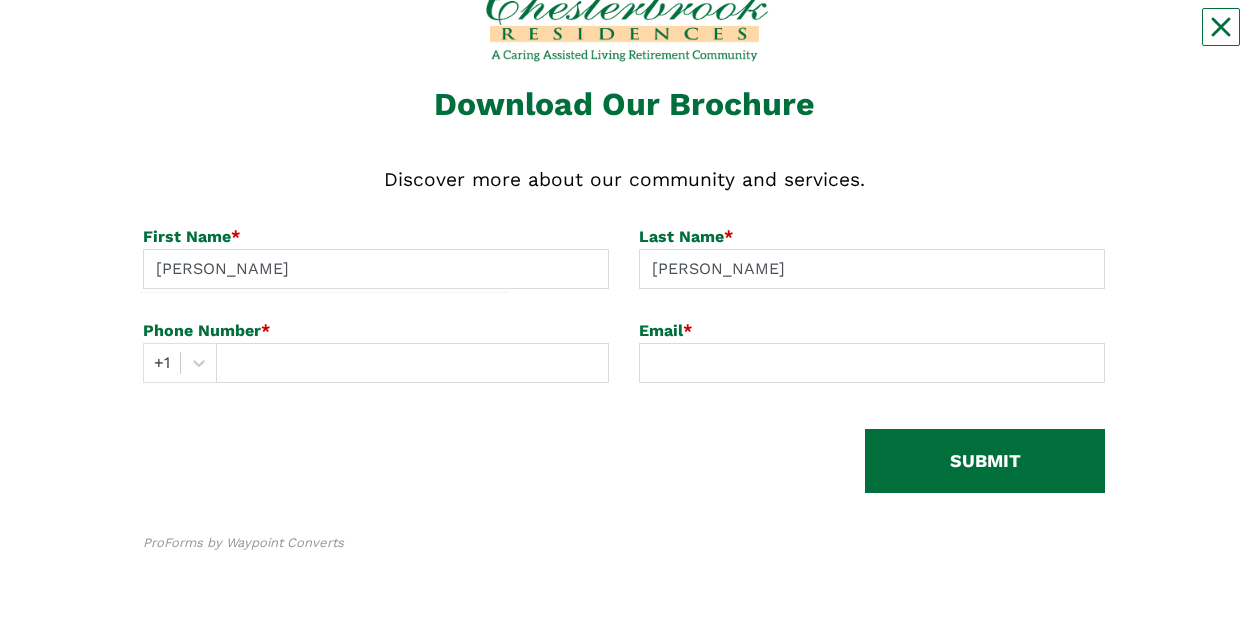 type on "2815789417" 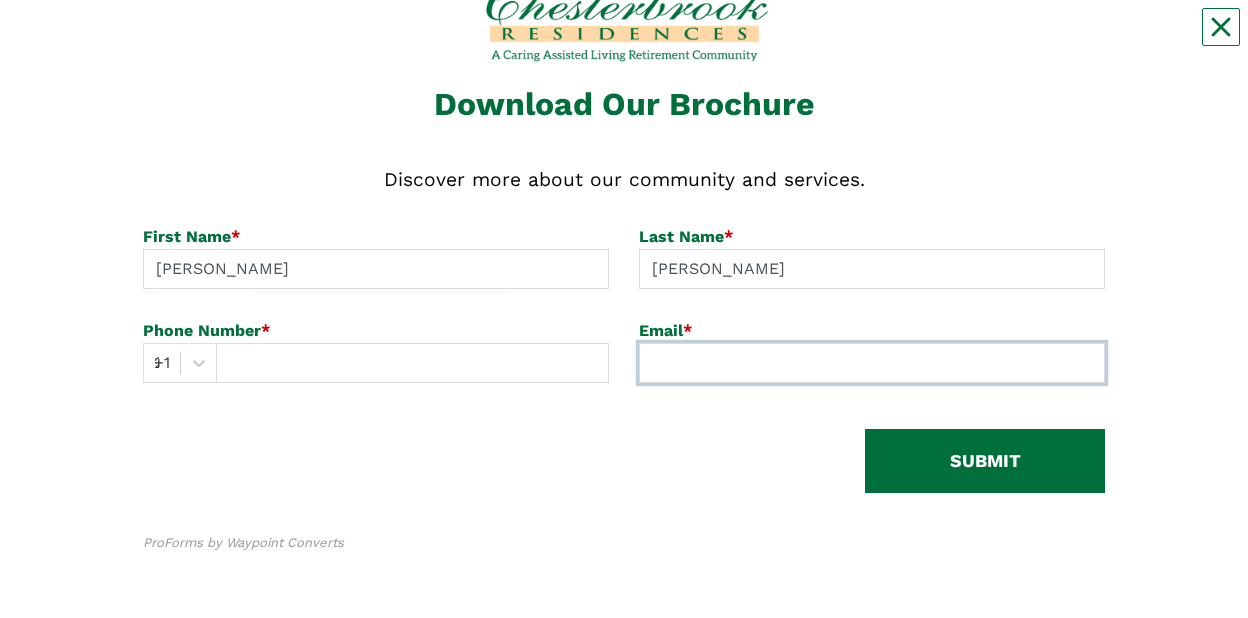 type on "annhoar@att.net" 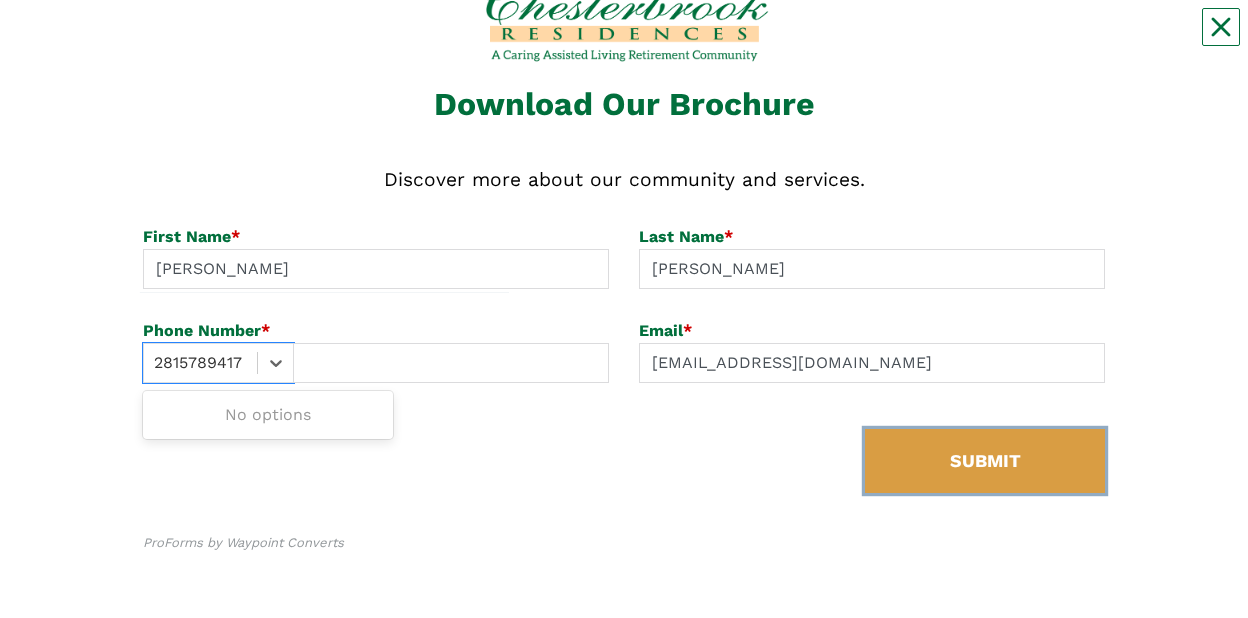 type 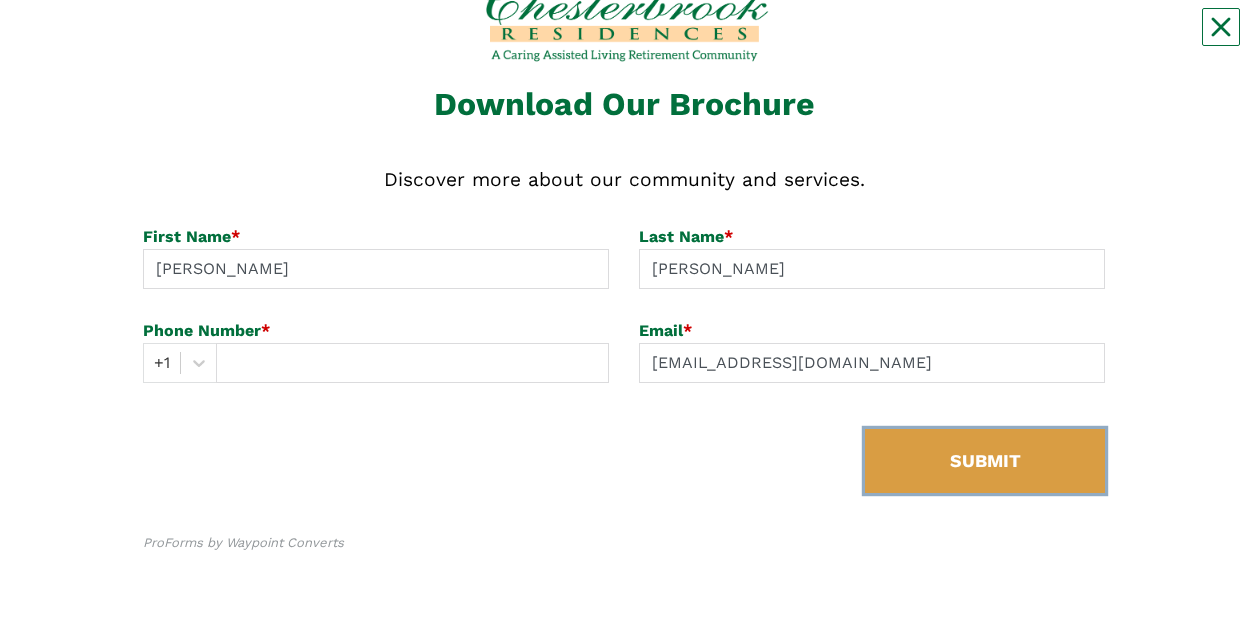 click on "SUBMIT" at bounding box center (985, 461) 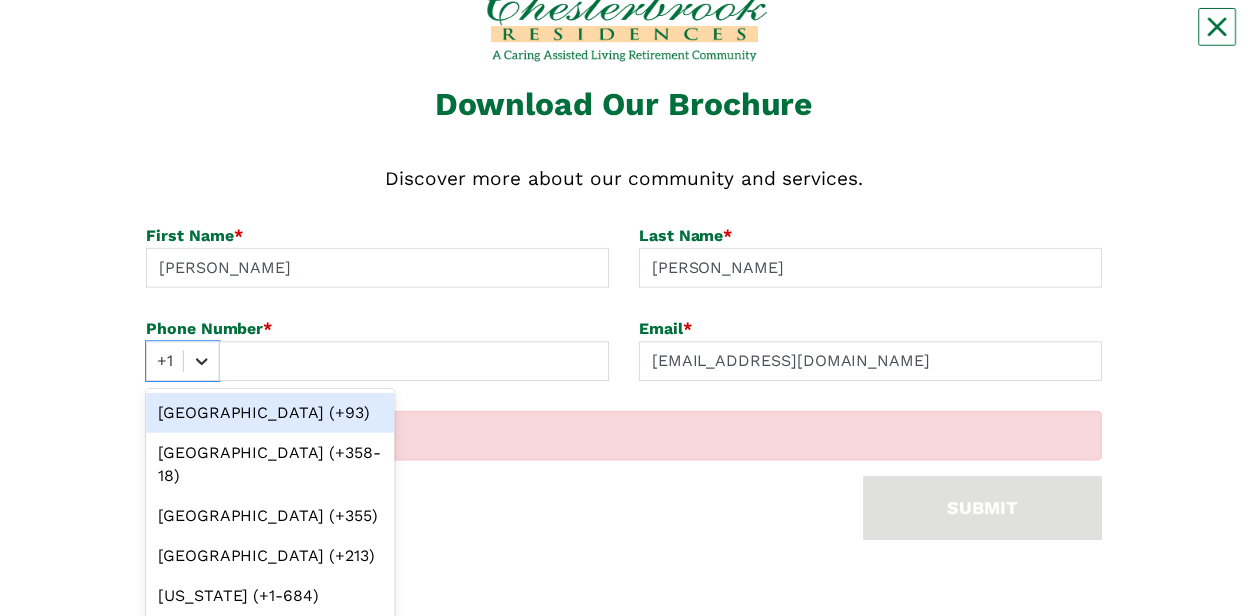scroll, scrollTop: 130, scrollLeft: 0, axis: vertical 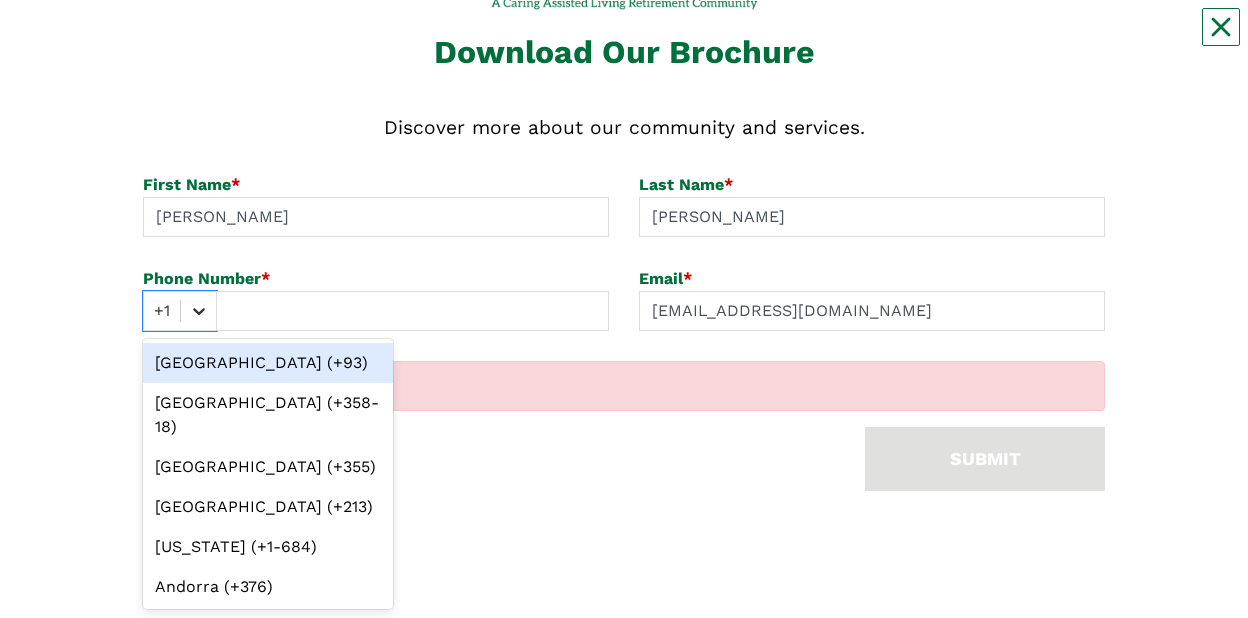 click on "option Afghanistan (+93) focused, 1 of 245. 245 results available. Use Up and Down to choose options, press Enter to select the currently focused option, press Escape to exit the menu, press Tab to select the option and exit the menu. +1 Afghanistan (+93) Aland Islands (+358-18) Albania (+355) Algeria (+213) American Samoa (+1-684) Andorra (+376) Angola (+244) Anguilla (+1-264) Antigua and Barbuda (+1-268) Argentina (+54) Armenia (+374) Aruba (+297) Australia (+61) Austria (+43) Azerbaijan (+994) Bahamas (+1-242) Bahrain (+973) Bangladesh (+880) Barbados (+1-246) Belarus (+375) Belgium (+32) Belize (+501) Benin (+229) Bermuda (+1-441) Bhutan (+975) Bolivia (+591) Bonaire, Saint Eustatius and Saba  (+599) Bosnia and Herzegovina (+387) Botswana (+267) Brazil (+55) British Indian Ocean Territory (+246) British Virgin Islands (+1-284) Brunei (+673) Bulgaria (+359) Burkina Faso (+226) Burundi (+257) Cambodia (+855) Cameroon (+237) Canada (+1) Cape Verde (+238) Cayman Islands (+1-345) Chad (+235) Chile (+56)" at bounding box center [180, 311] 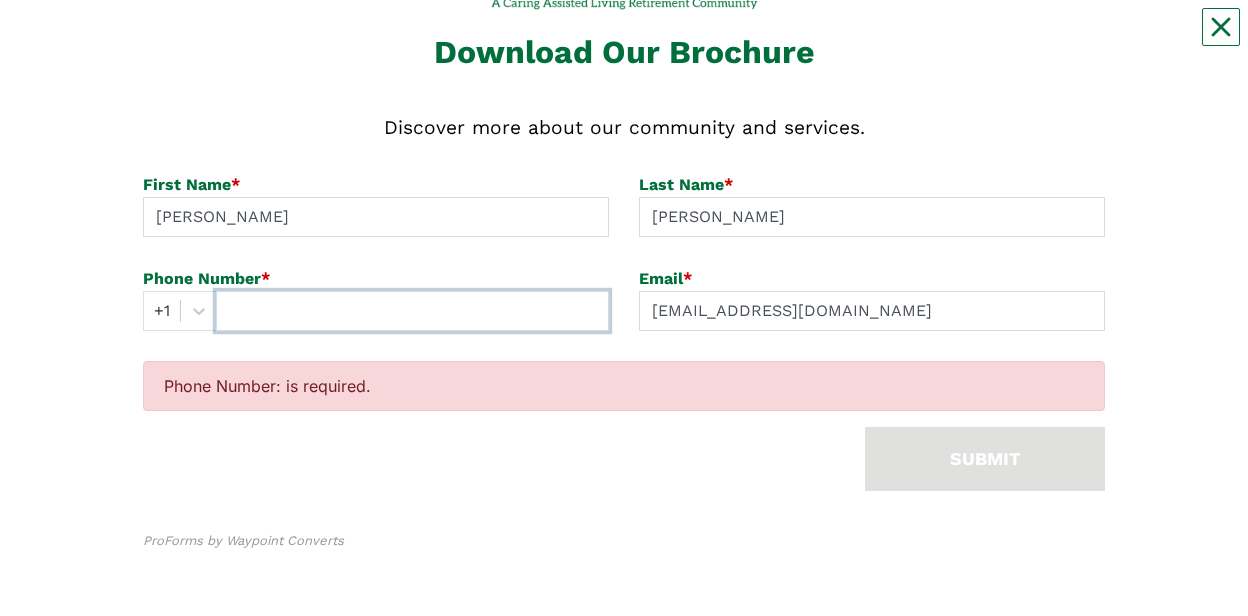 click at bounding box center (412, 311) 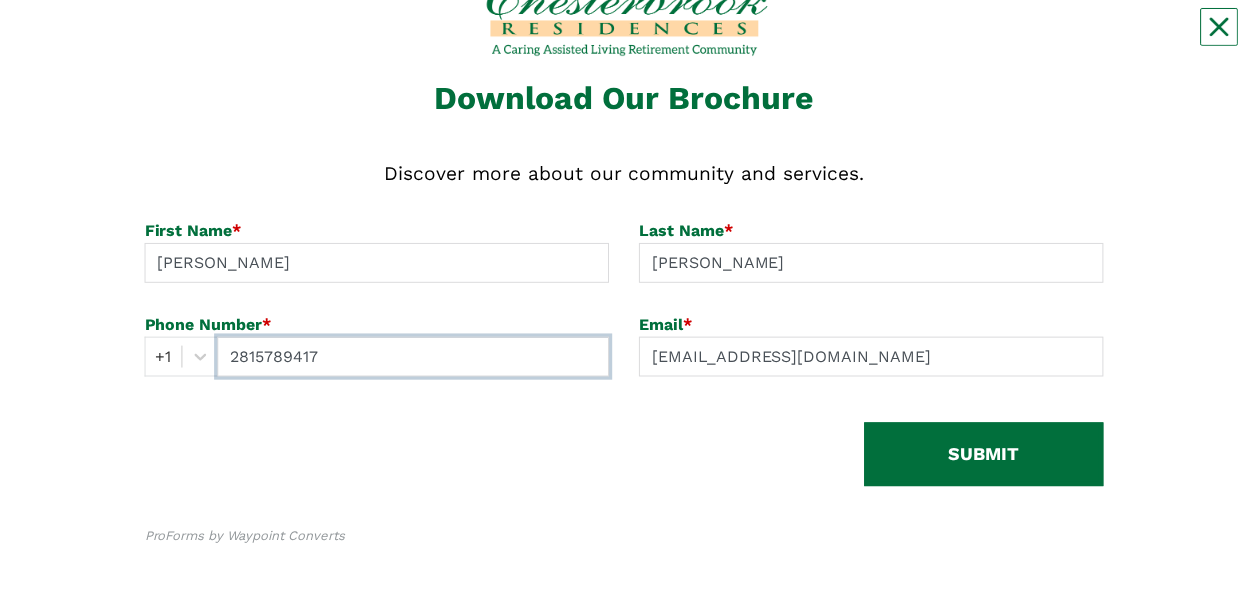 scroll, scrollTop: 85, scrollLeft: 0, axis: vertical 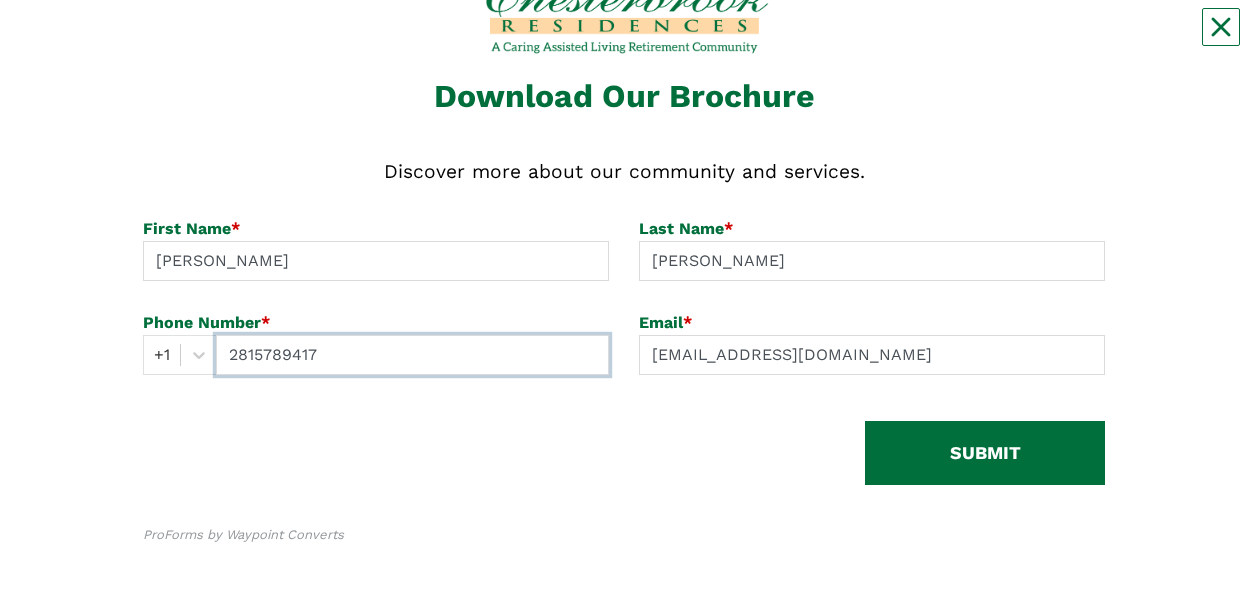 click on "2815789417" at bounding box center [412, 355] 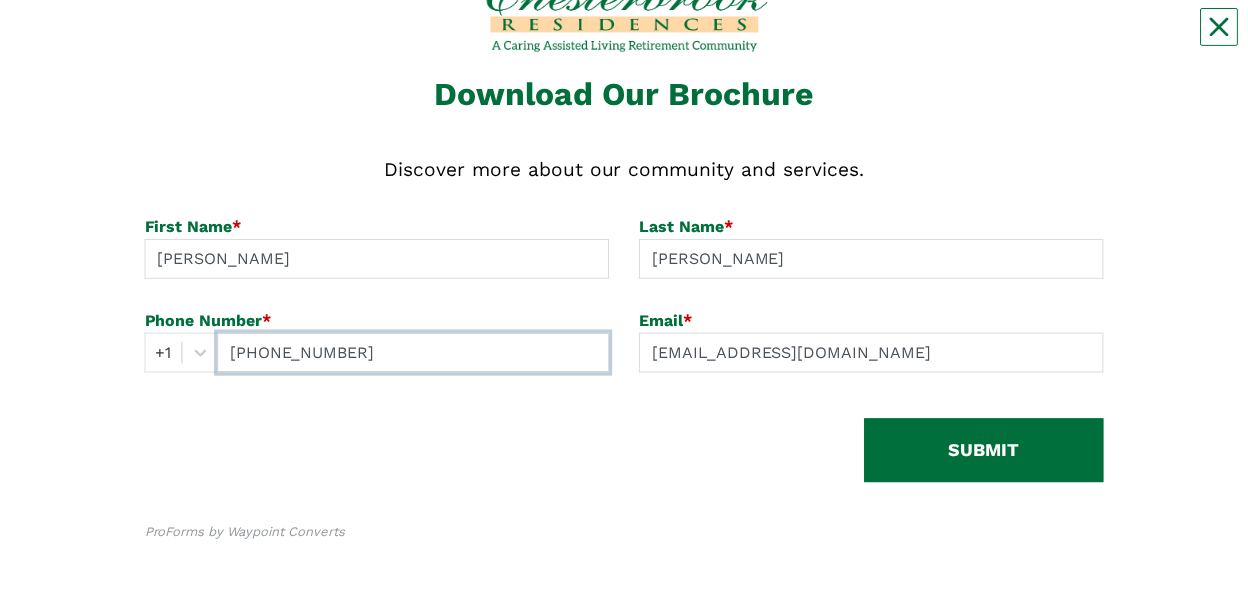 scroll, scrollTop: 89, scrollLeft: 0, axis: vertical 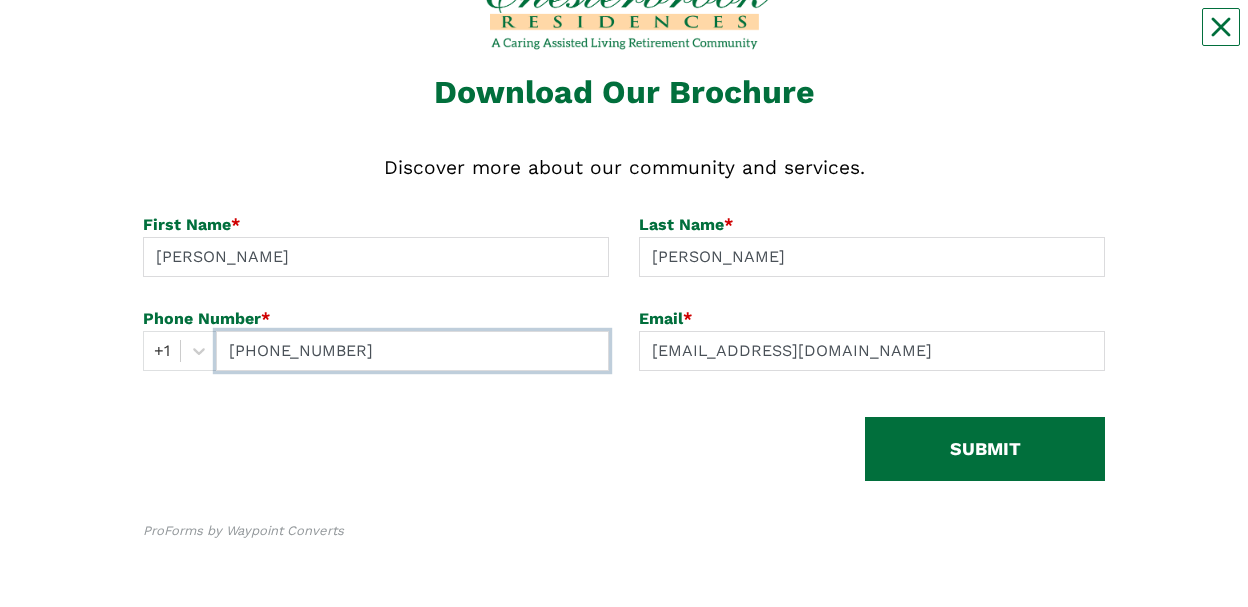 click on "281 5789417" at bounding box center (412, 351) 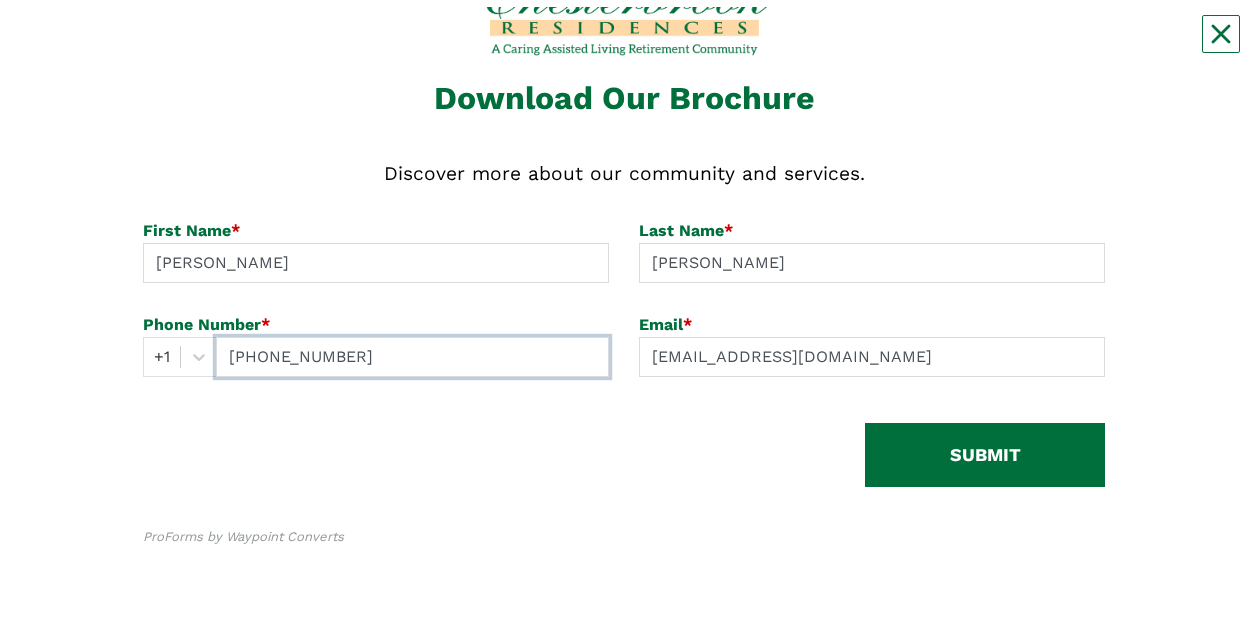scroll, scrollTop: 93, scrollLeft: 0, axis: vertical 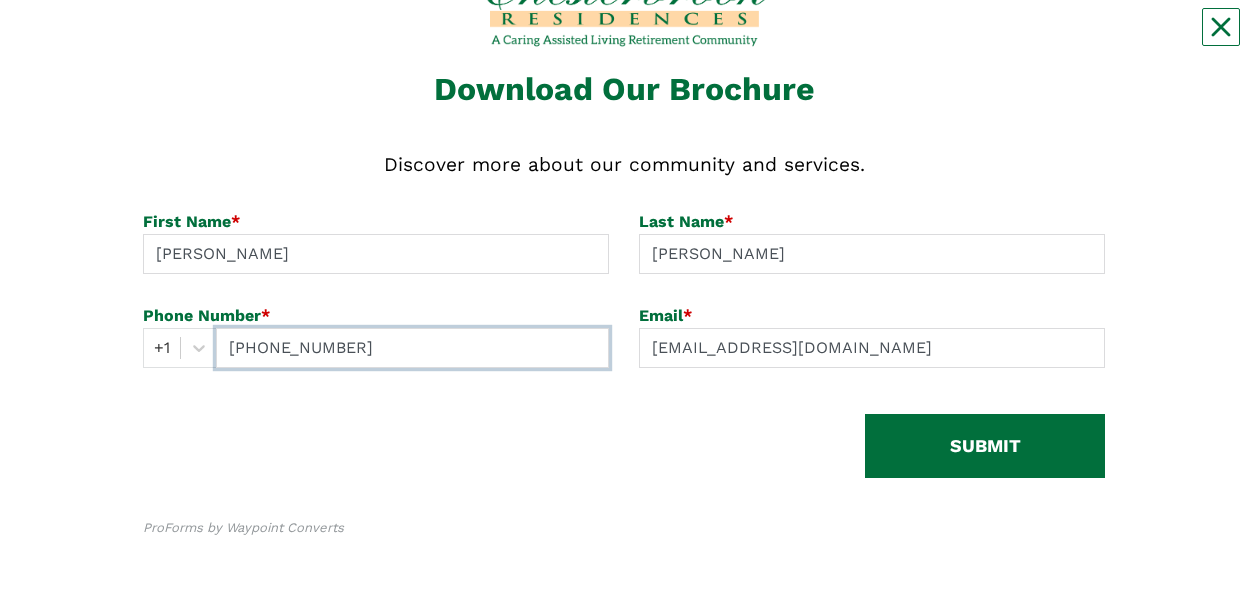 type on "[PHONE_NUMBER]" 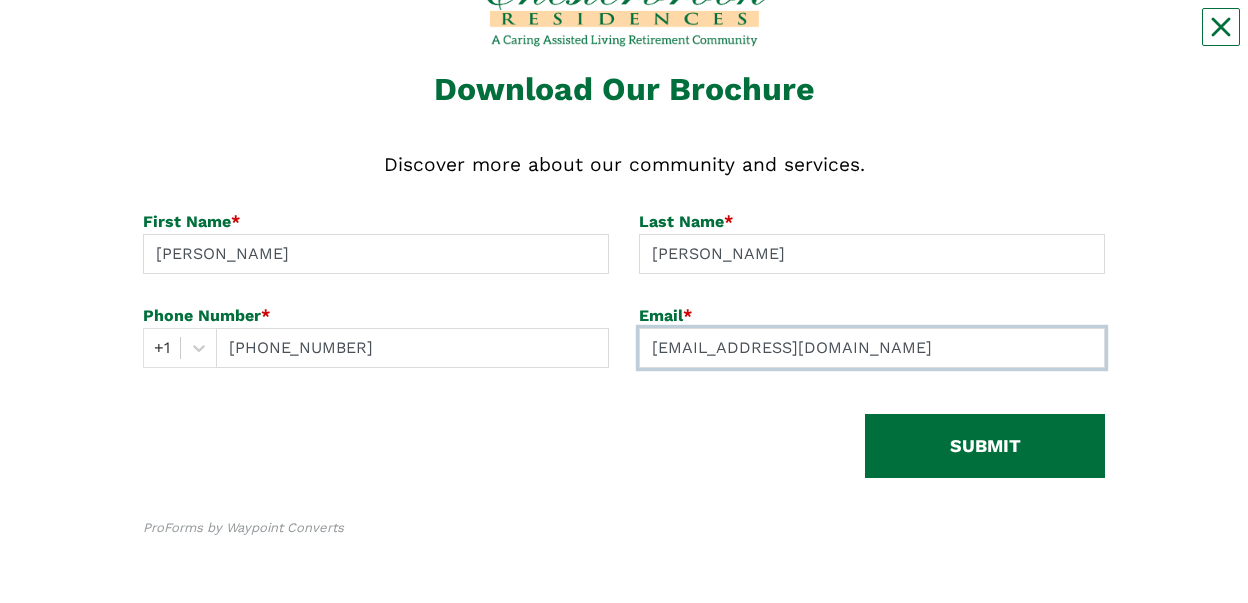 click on "annhoar@att.net" at bounding box center [872, 348] 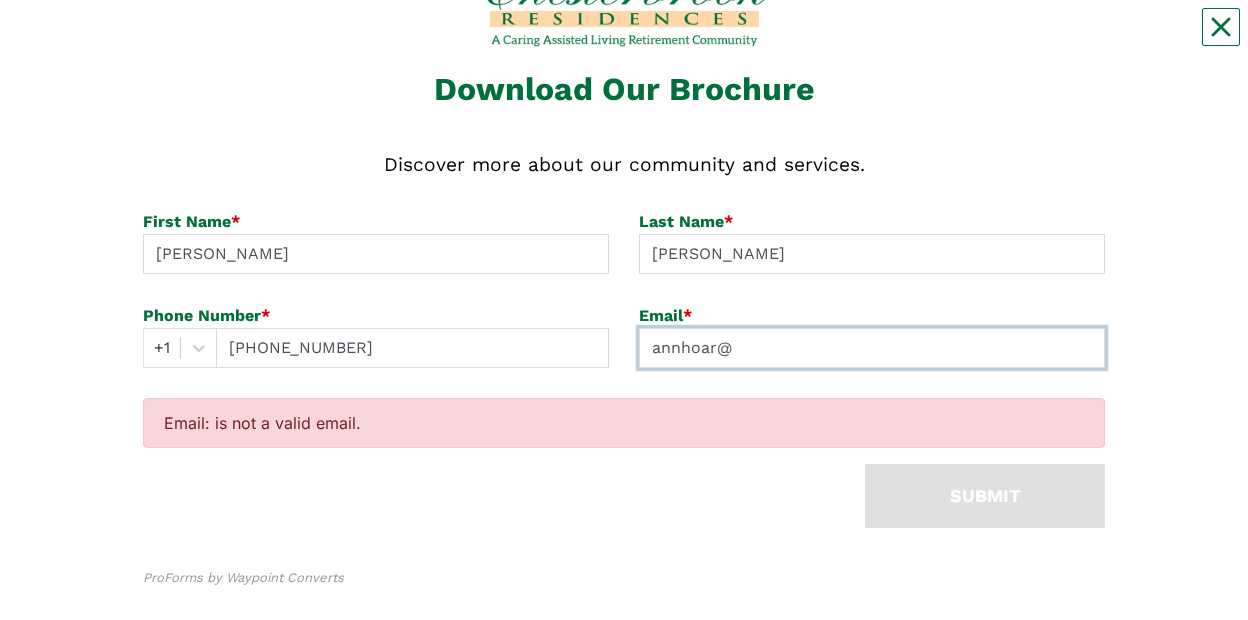 type on "annhoar@yahoo.com" 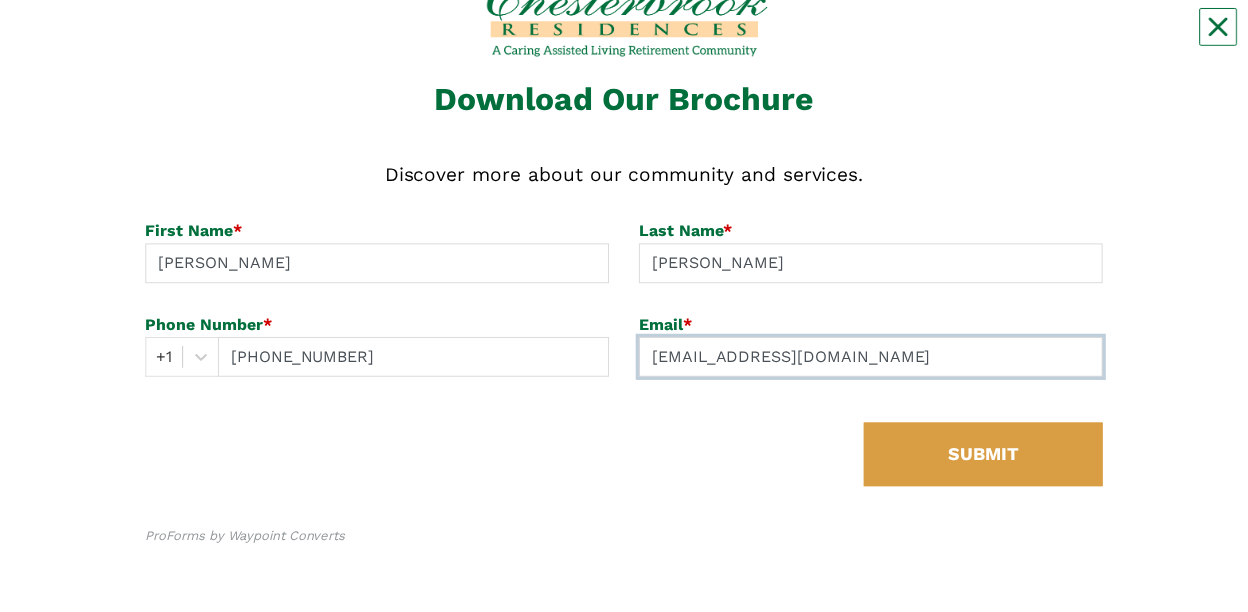 scroll, scrollTop: 84, scrollLeft: 0, axis: vertical 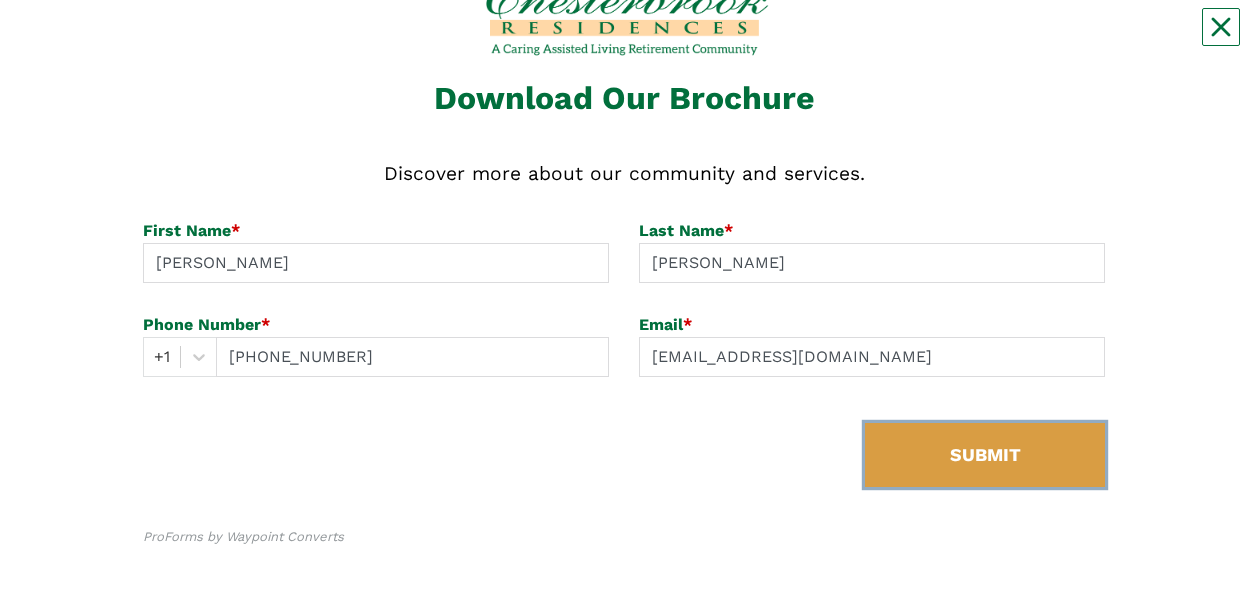 click on "SUBMIT" at bounding box center [985, 455] 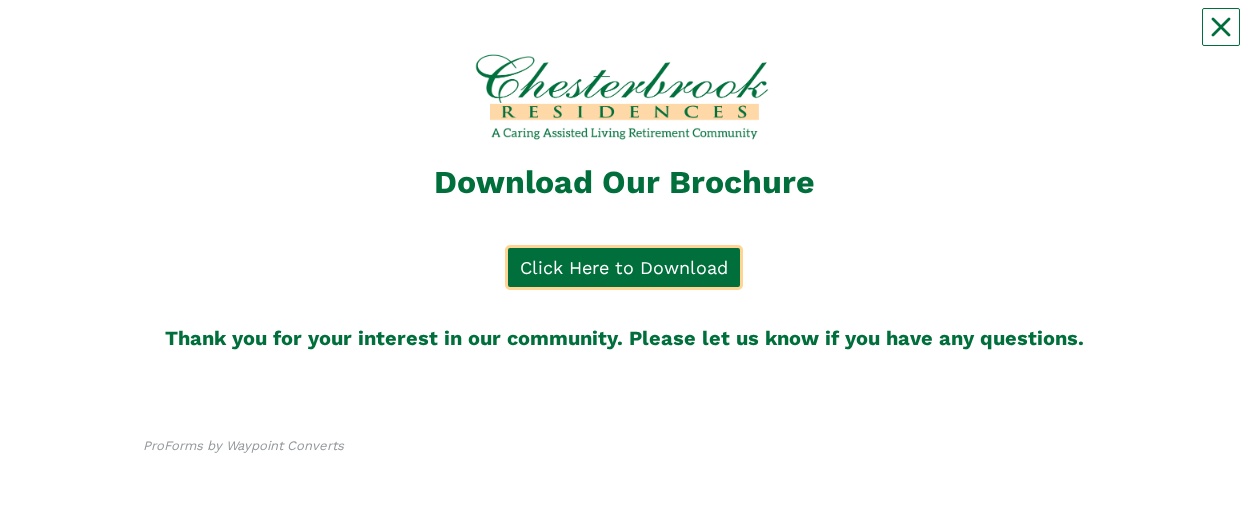 scroll, scrollTop: 0, scrollLeft: 0, axis: both 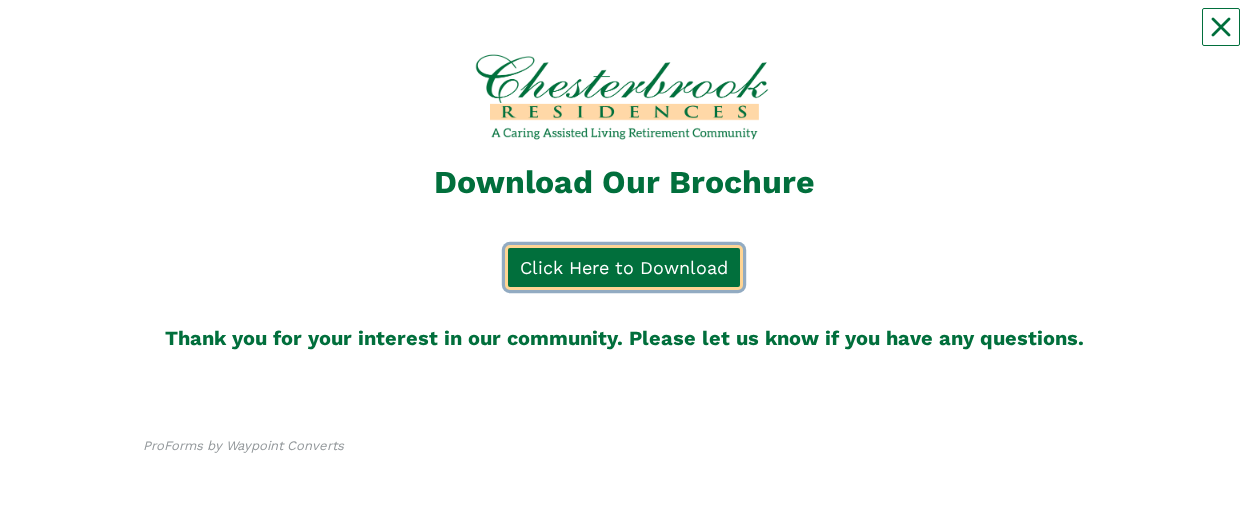 click on "Click Here to Download" at bounding box center [624, 267] 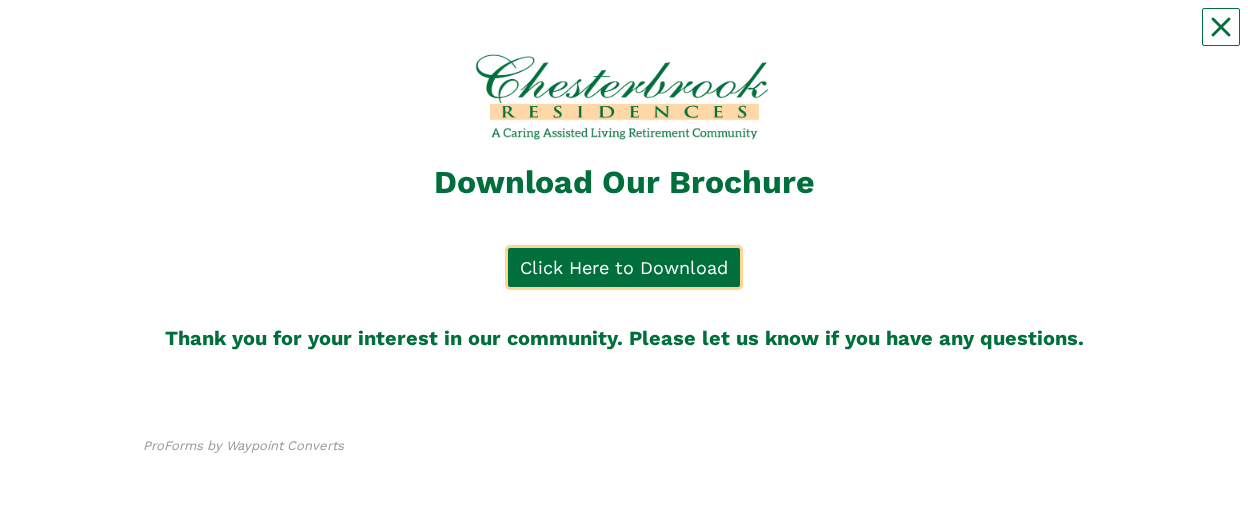 scroll, scrollTop: 0, scrollLeft: 0, axis: both 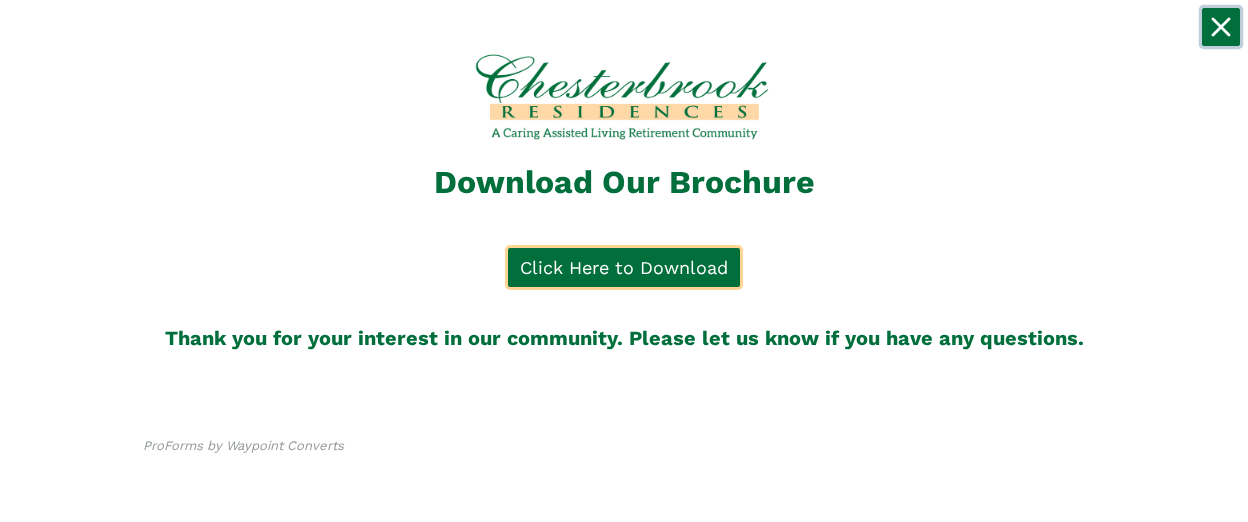 click 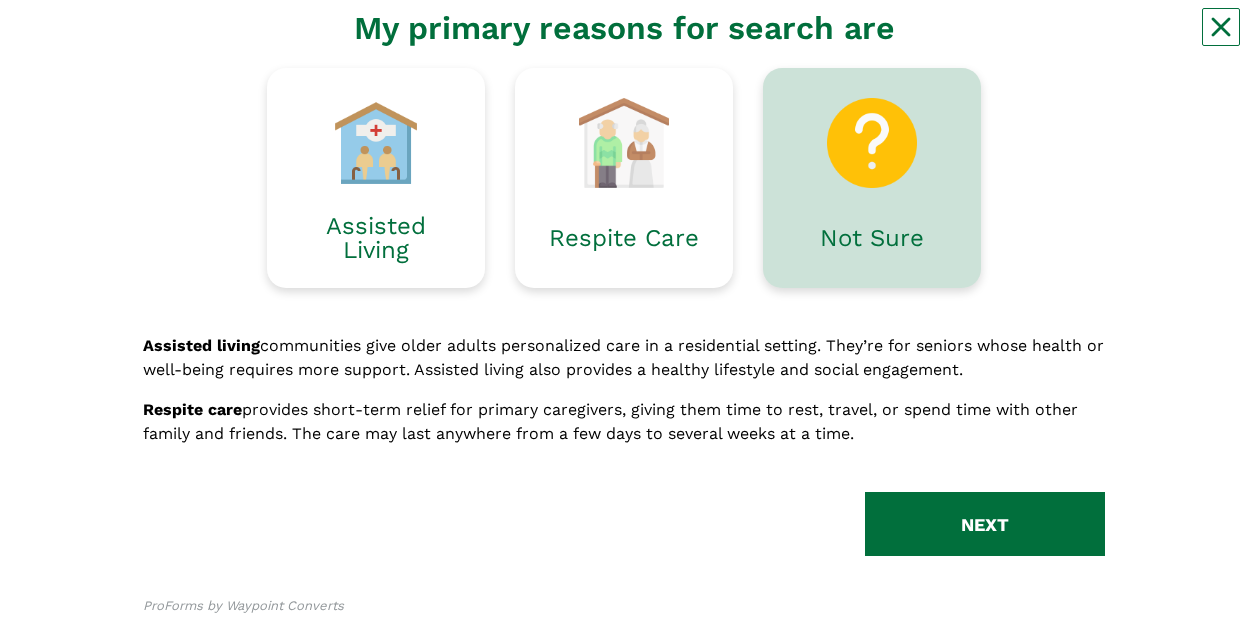 scroll, scrollTop: 196, scrollLeft: 0, axis: vertical 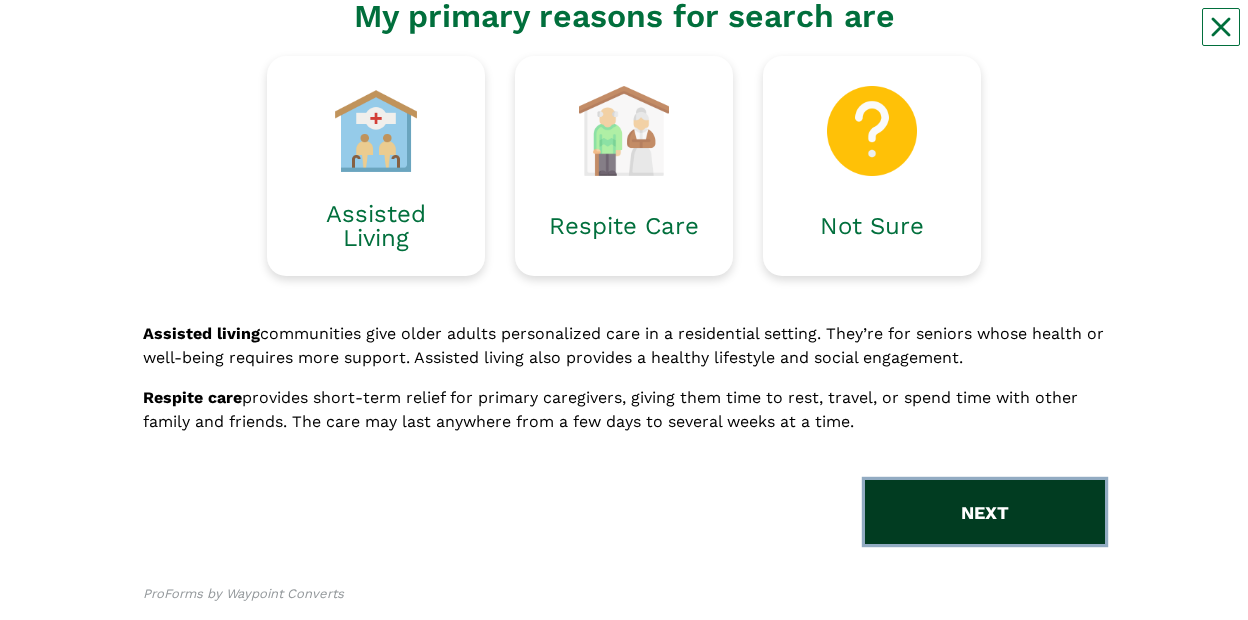 click on "NEXT" at bounding box center [985, 512] 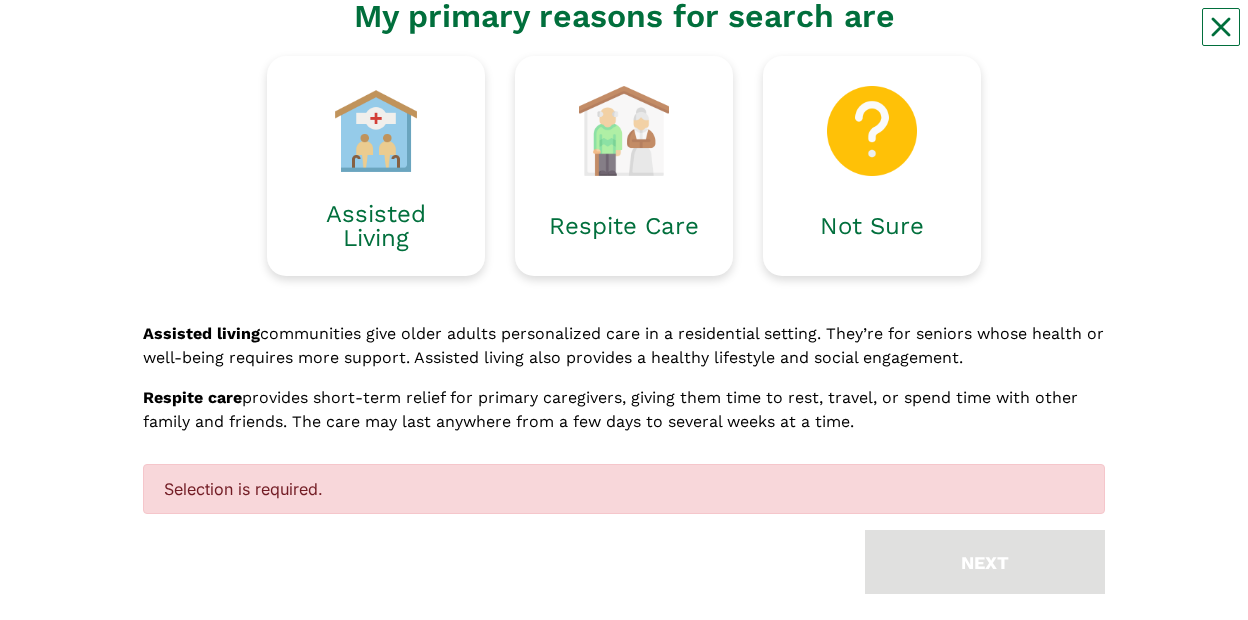 click on "Assisted living" at bounding box center [201, 333] 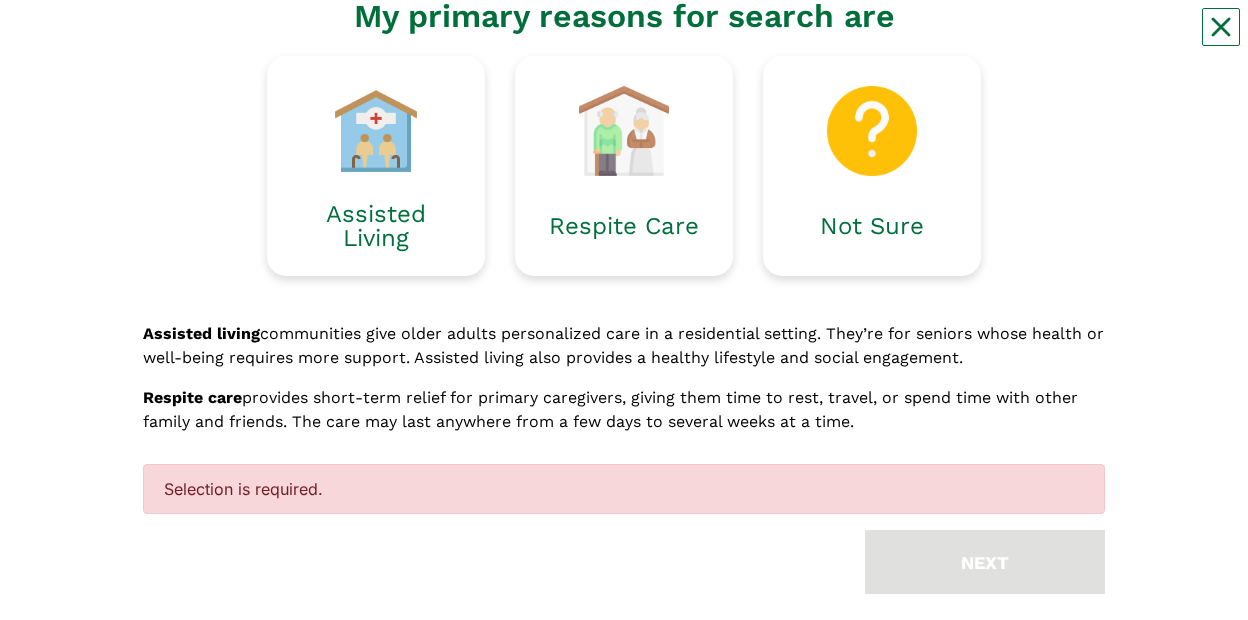 click on "My primary reasons for search are Assisted Living Respite Care Not Sure Assisted living  communities give older adults personalized care in a residential setting. They’re for seniors whose health or well-being requires more support. Assisted living also provides a healthy lifestyle and social engagement.
Respite care   provides short-term relief for primary caregivers, giving them time to rest, travel, or spend time with other family and friends. The care may last anywhere from a few days to several weeks at a time.  Selection is required. NEXT
ProForms by Waypoint Converts" at bounding box center [624, 262] 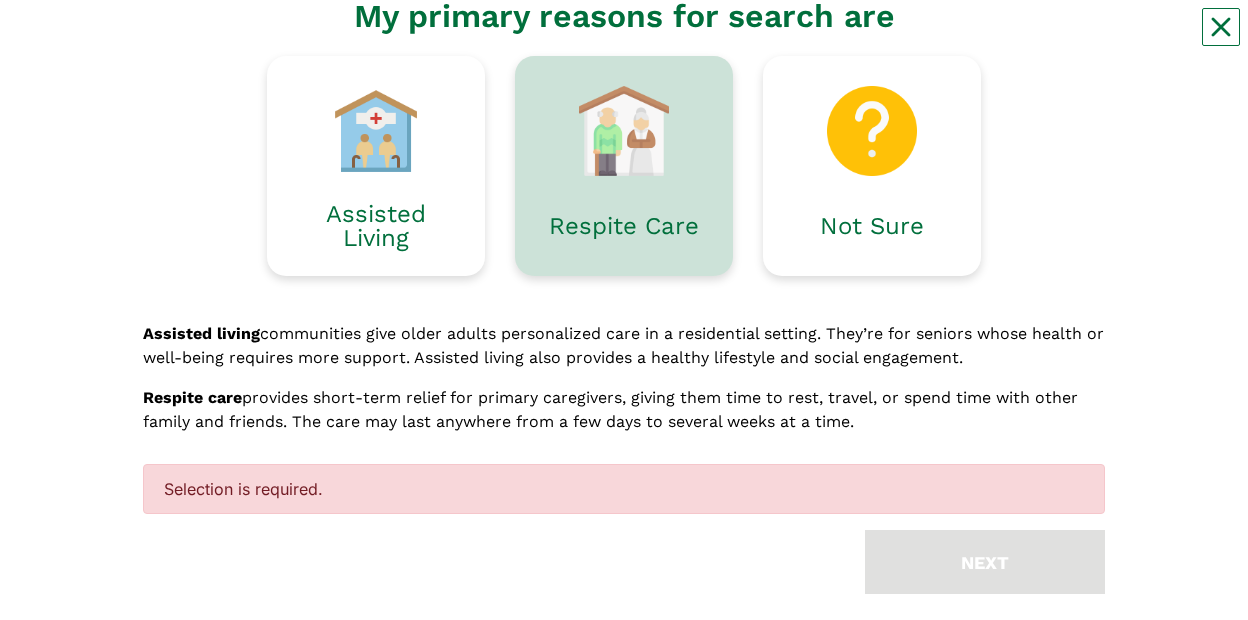 click at bounding box center (624, 131) 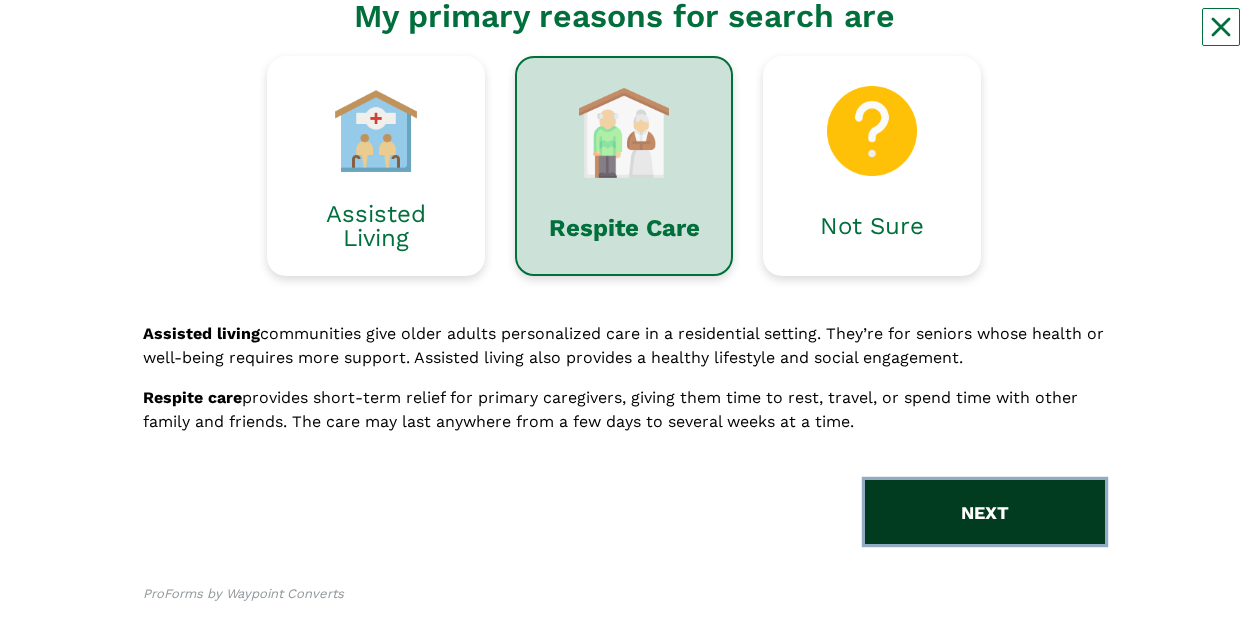 click on "NEXT" at bounding box center [985, 512] 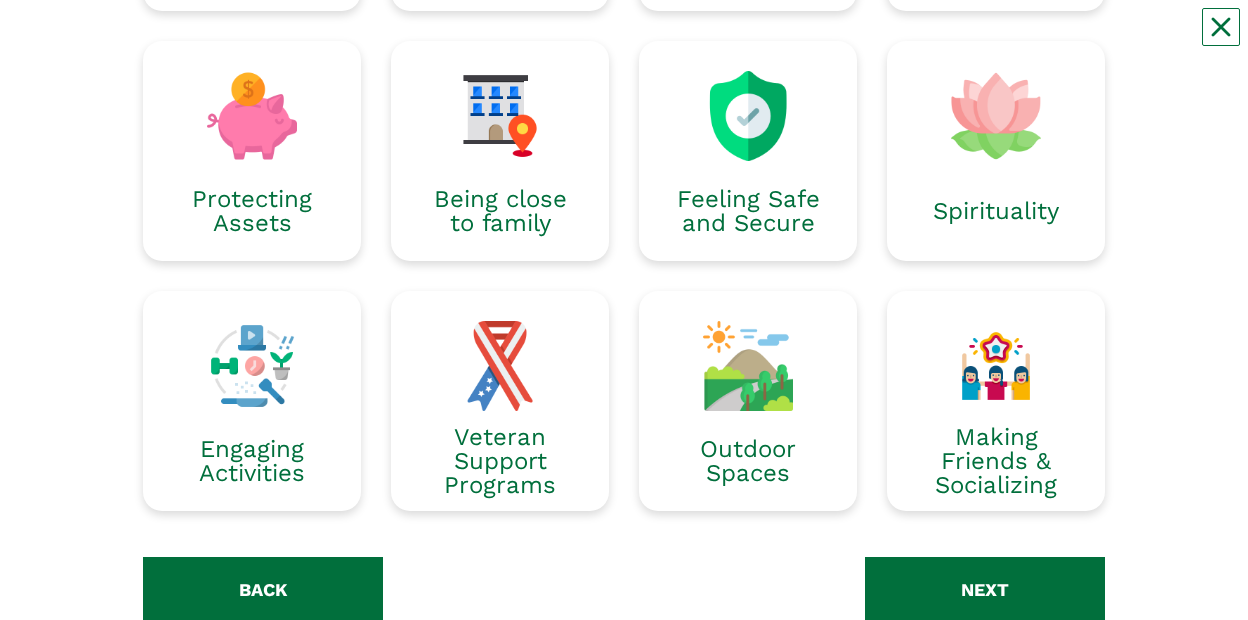 scroll, scrollTop: 479, scrollLeft: 0, axis: vertical 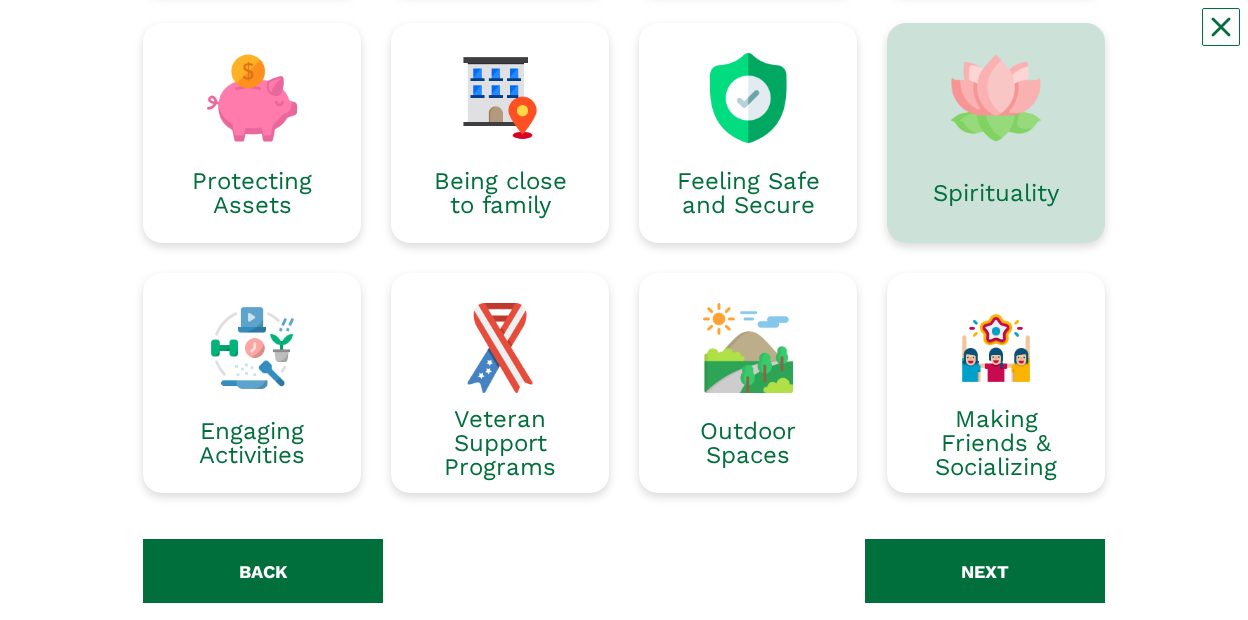 click on "Spirituality" at bounding box center [996, 193] 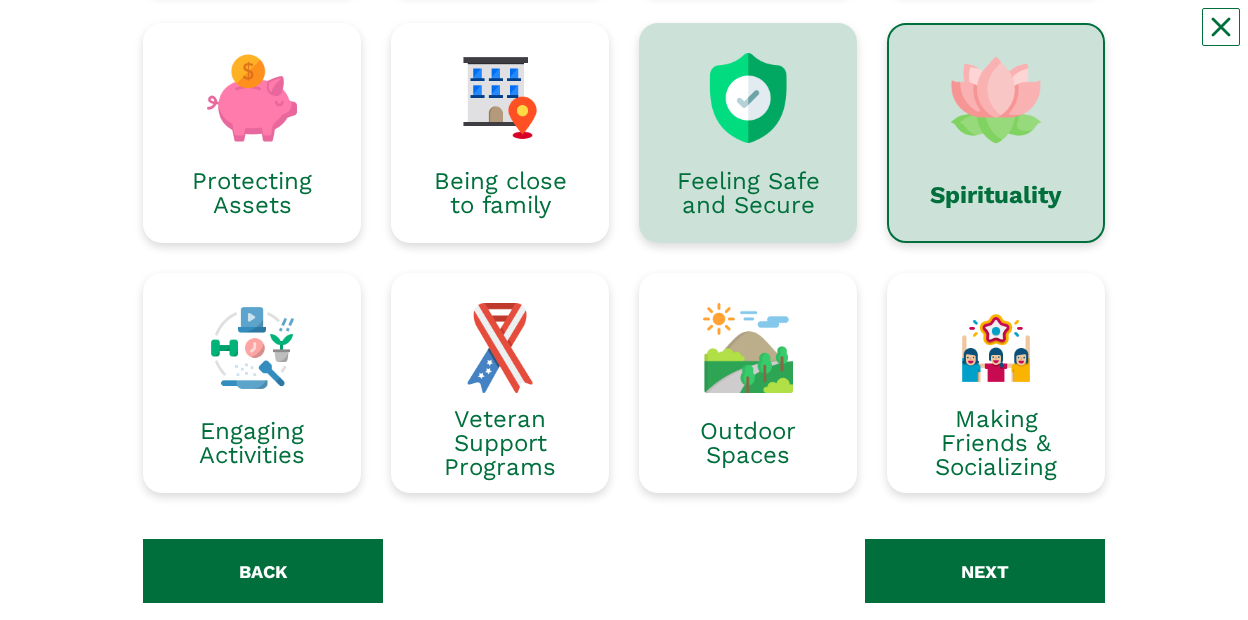 click on "Feeling Safe and Secure" at bounding box center [748, 193] 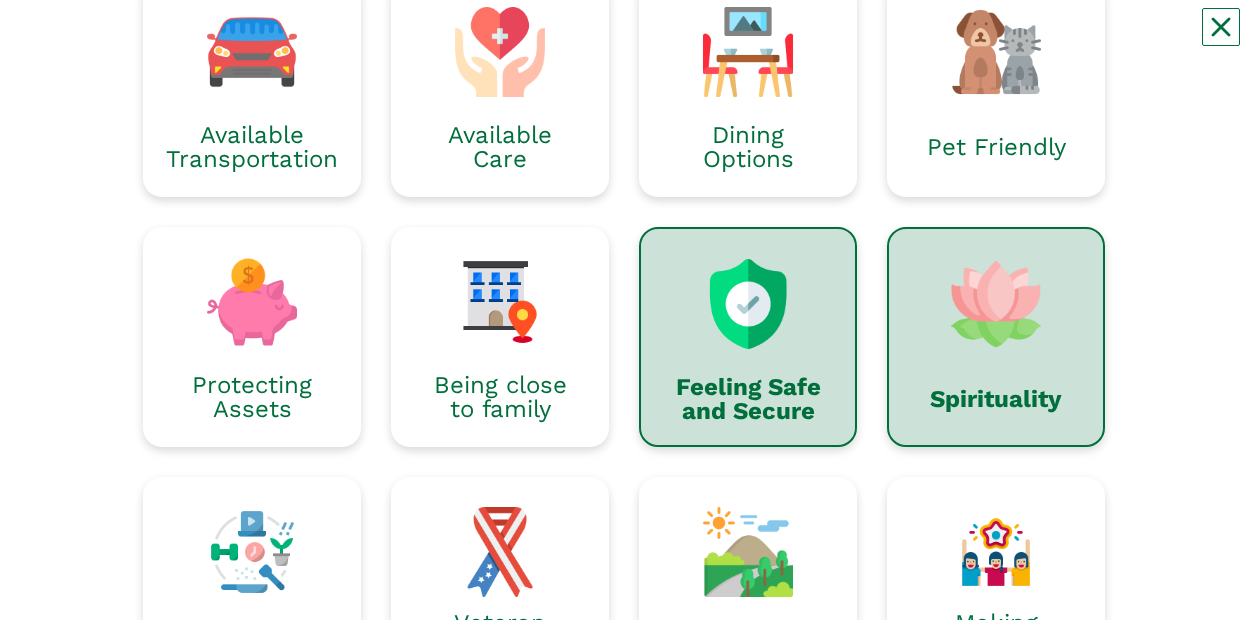 scroll, scrollTop: 272, scrollLeft: 0, axis: vertical 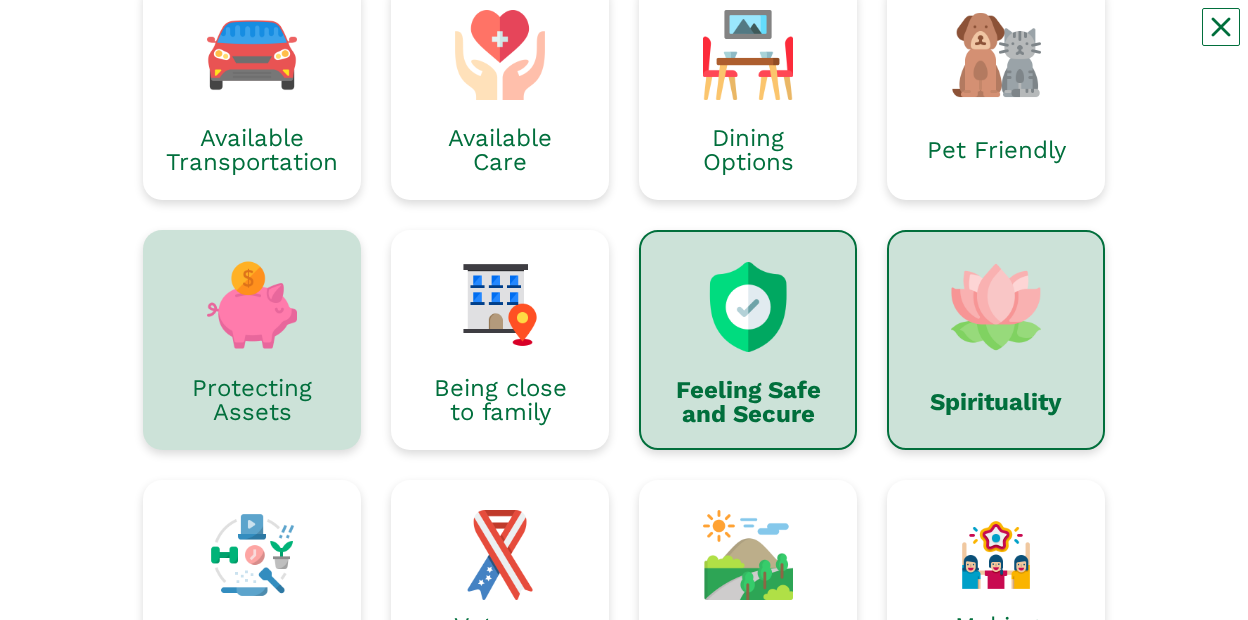 click at bounding box center [252, 305] 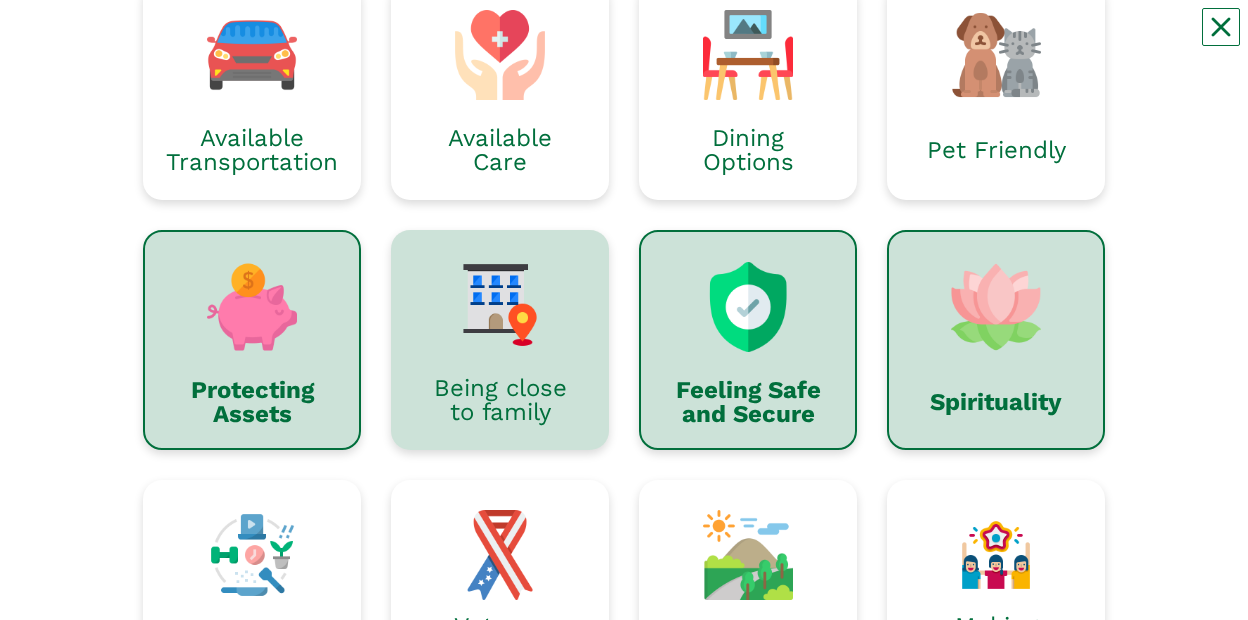 click at bounding box center (500, 305) 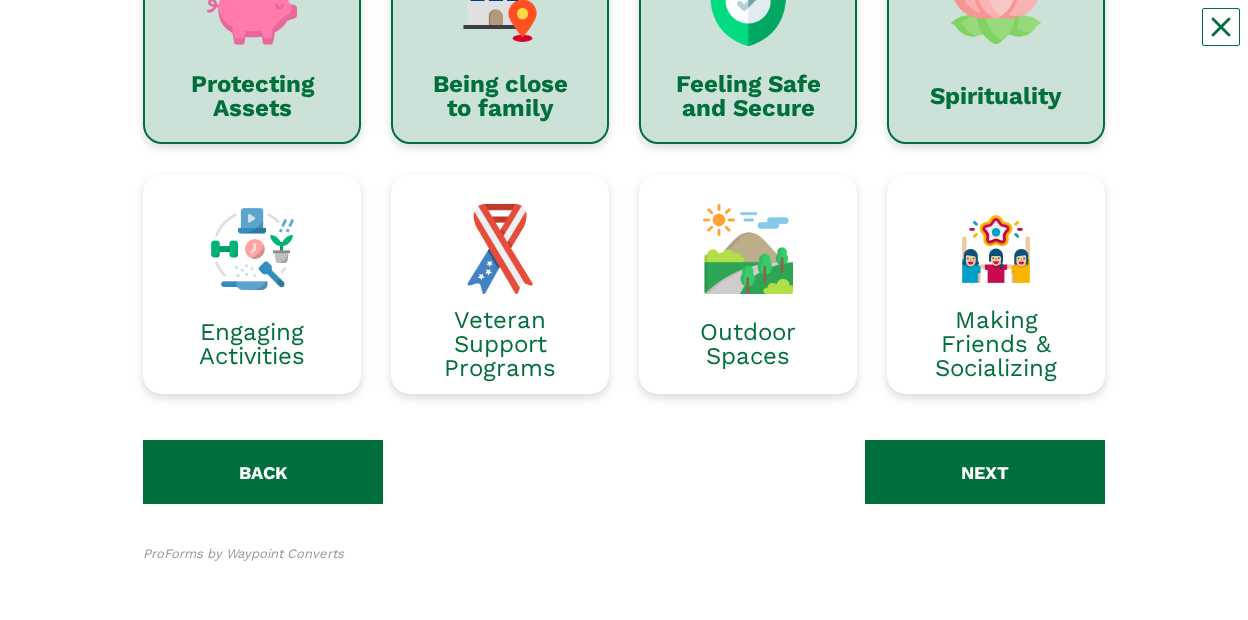 scroll, scrollTop: 588, scrollLeft: 0, axis: vertical 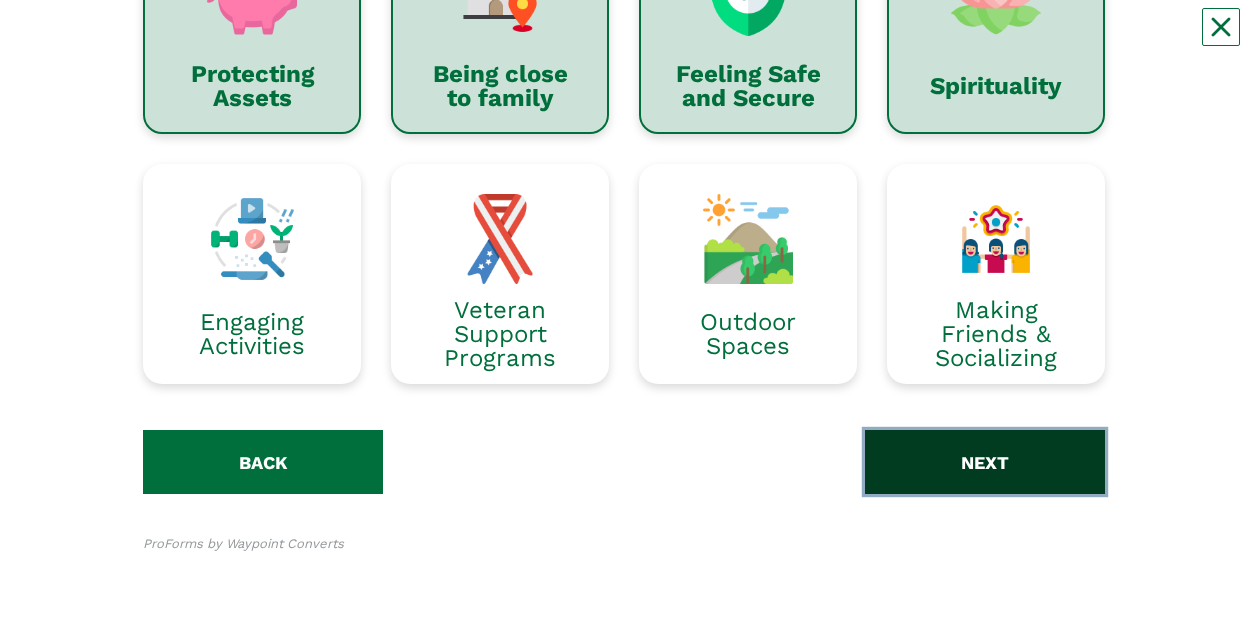 click on "NEXT" at bounding box center (985, 462) 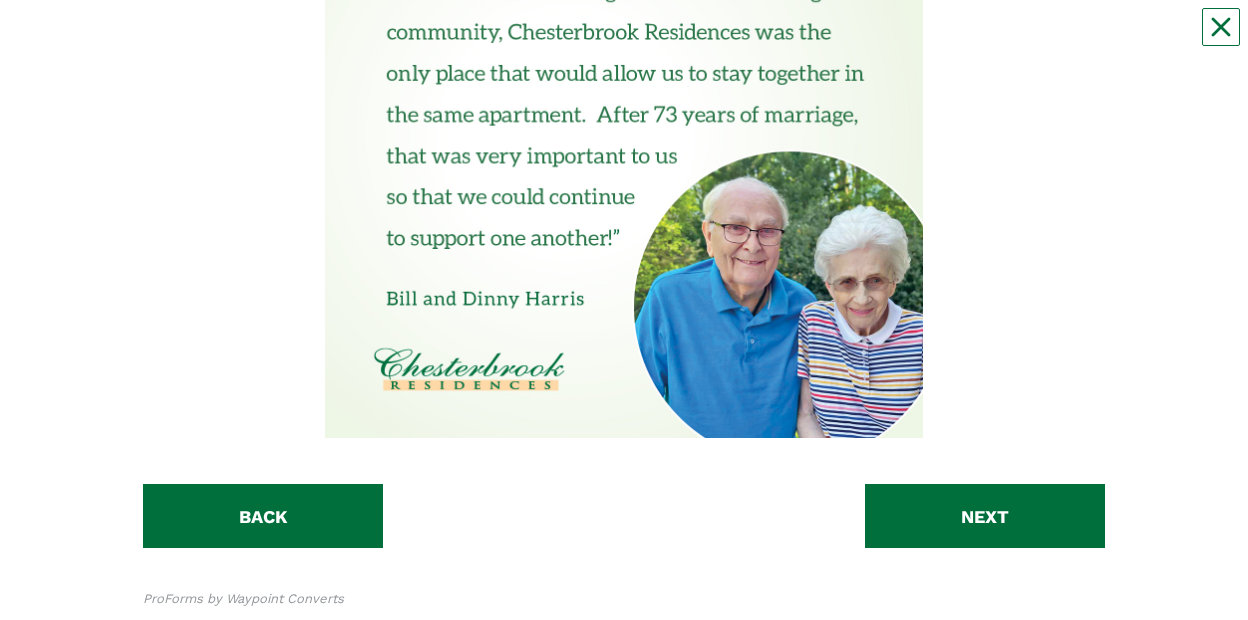 scroll, scrollTop: 590, scrollLeft: 0, axis: vertical 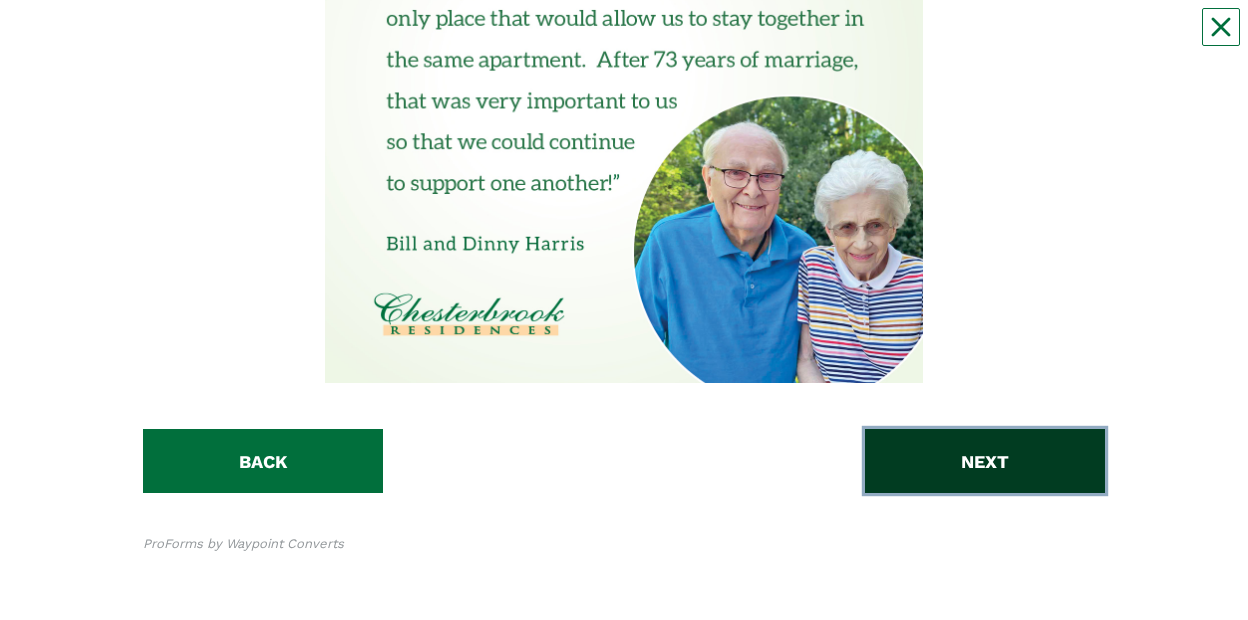 click on "NEXT" at bounding box center (985, 461) 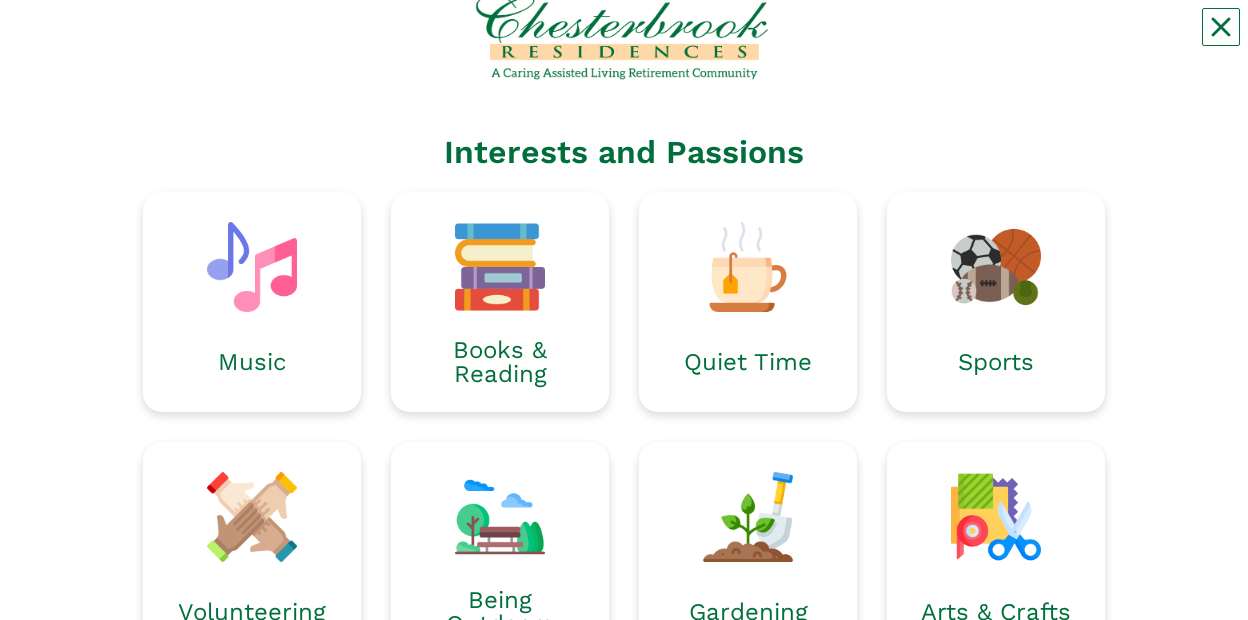 scroll, scrollTop: 85, scrollLeft: 0, axis: vertical 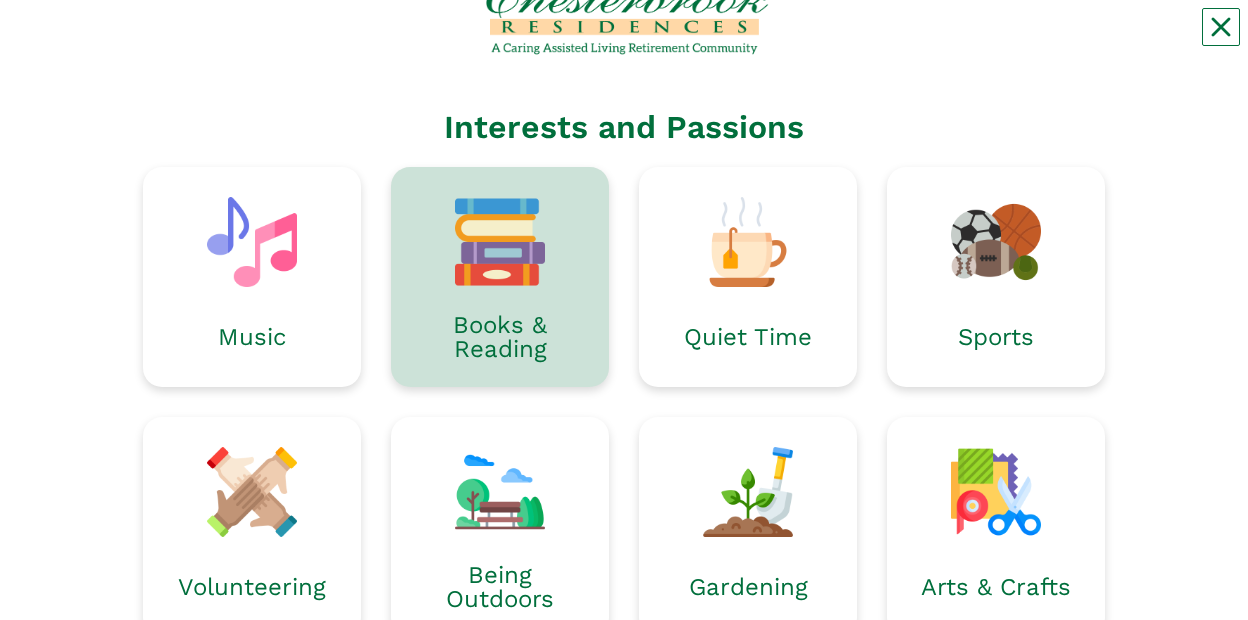 click on "Books & Reading" at bounding box center (500, 337) 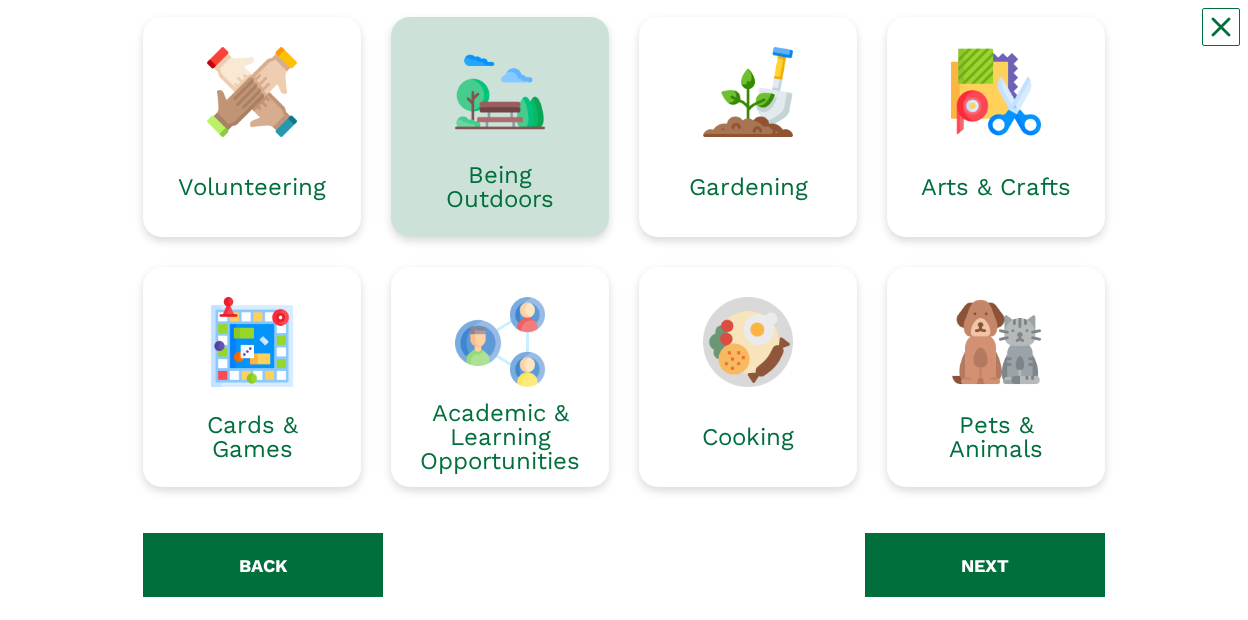 scroll, scrollTop: 491, scrollLeft: 0, axis: vertical 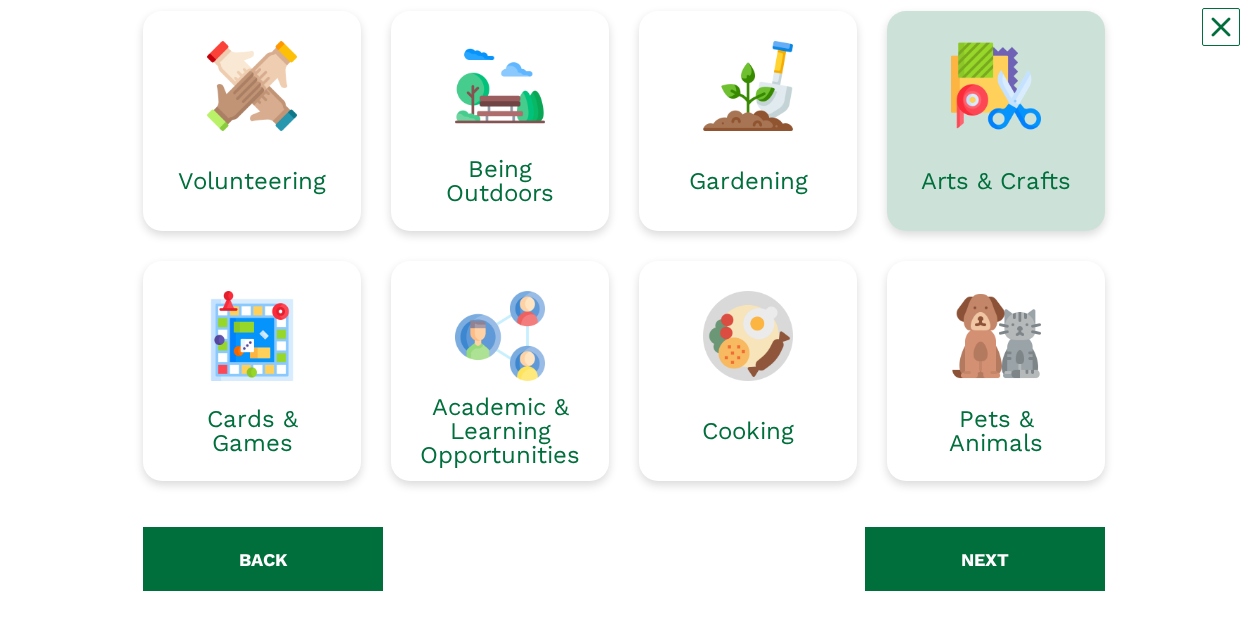 click at bounding box center [996, 86] 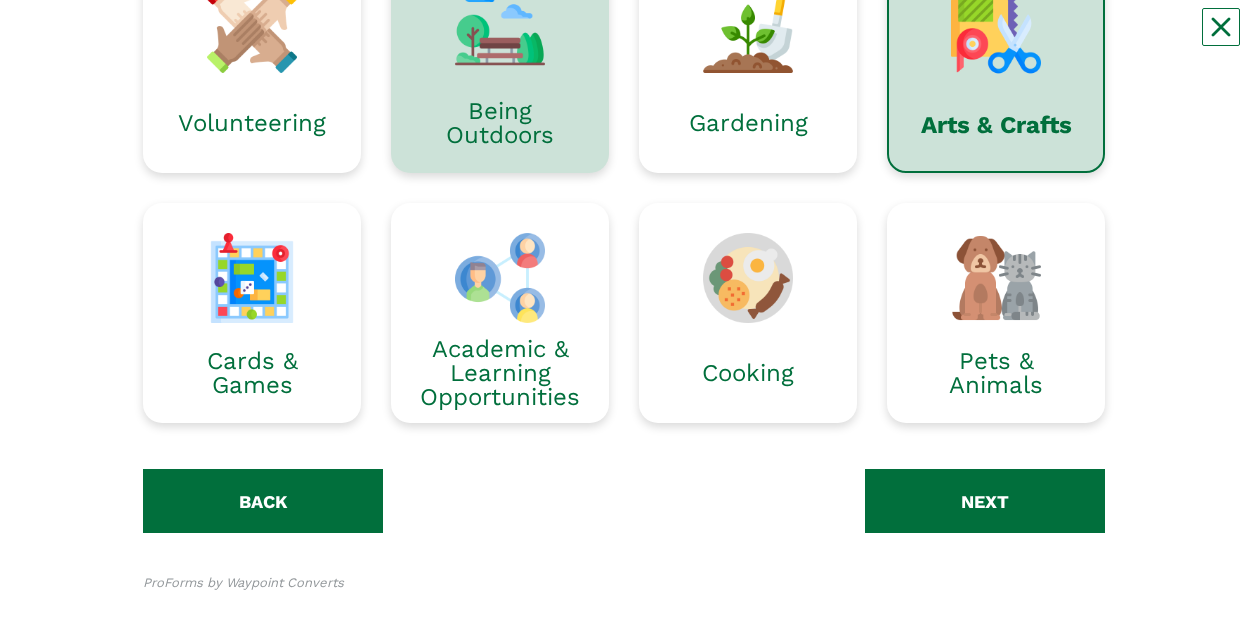 scroll, scrollTop: 588, scrollLeft: 0, axis: vertical 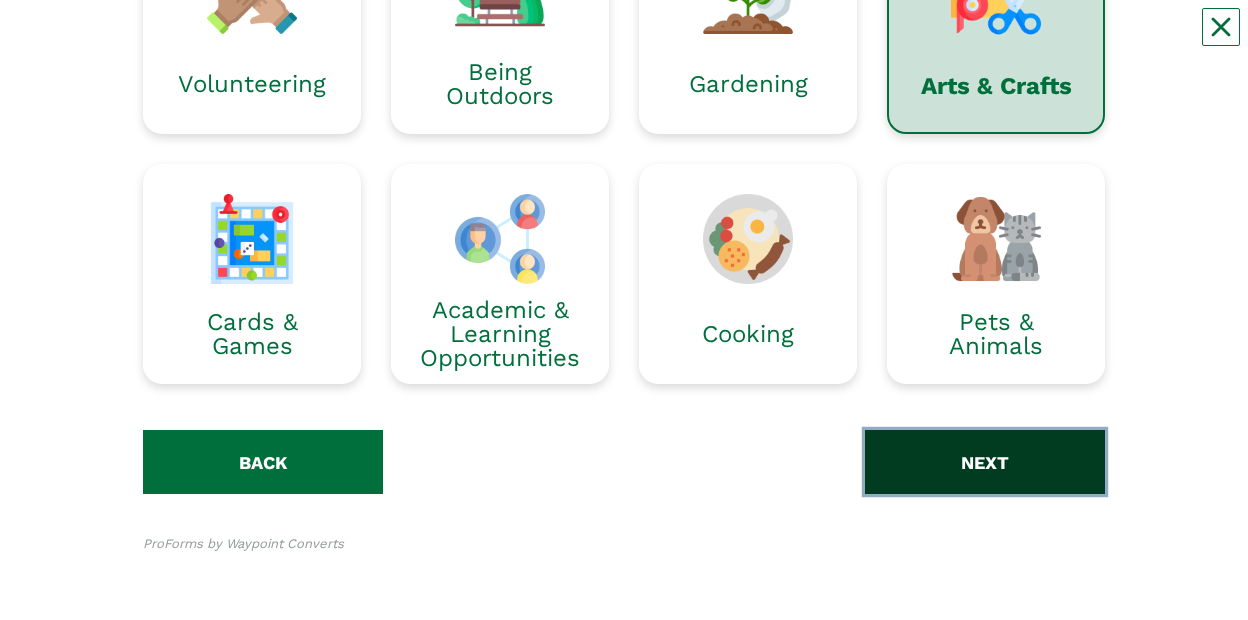 click on "NEXT" at bounding box center (985, 462) 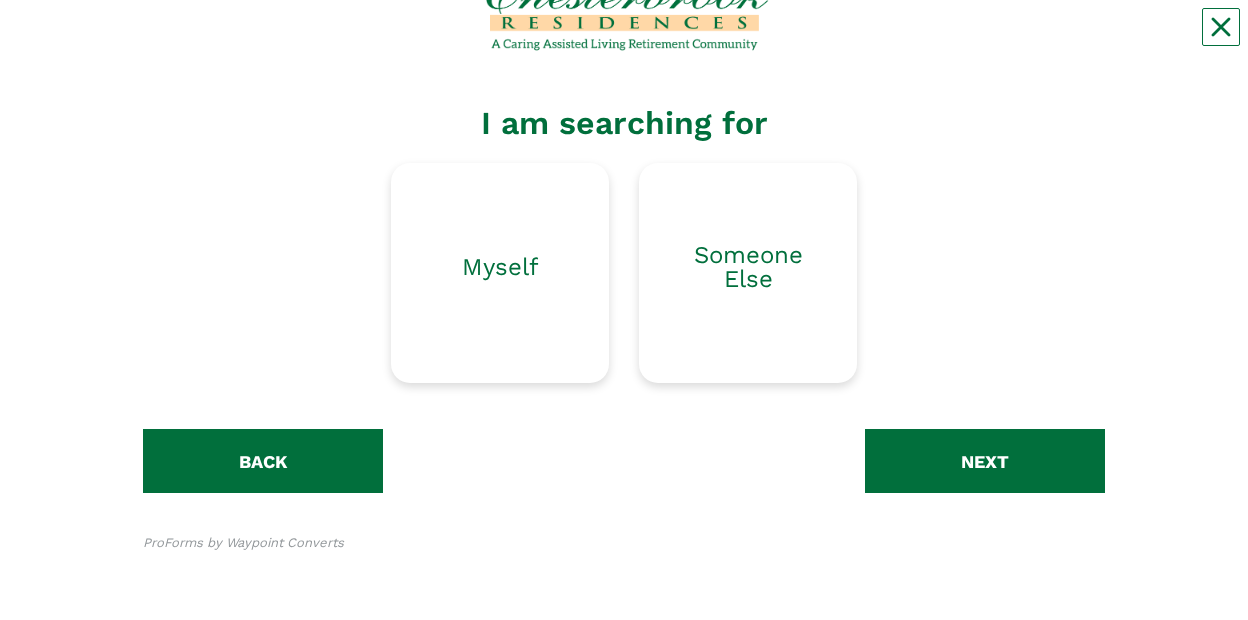 scroll, scrollTop: 0, scrollLeft: 0, axis: both 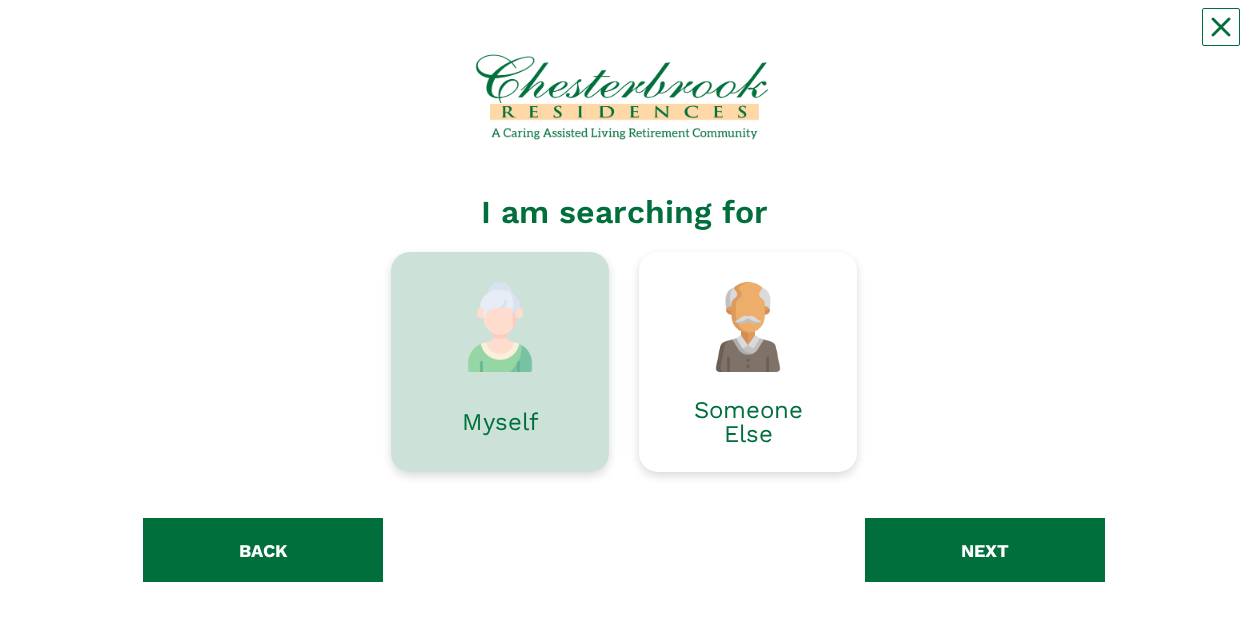 click at bounding box center (500, 327) 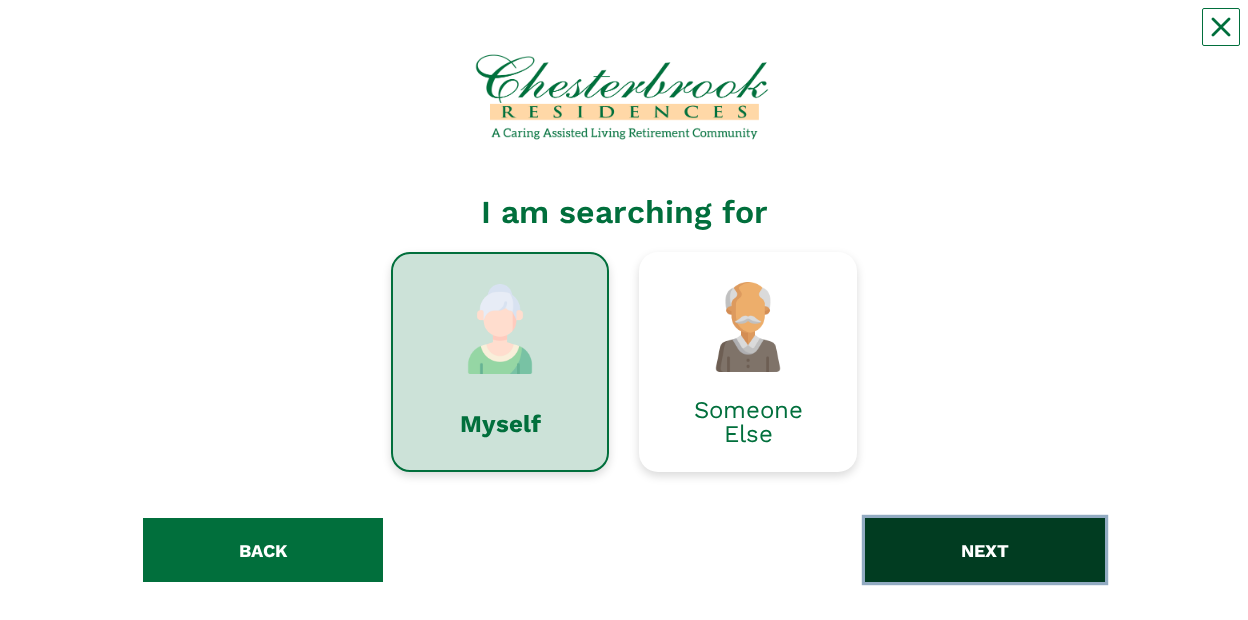 click on "NEXT" at bounding box center [985, 550] 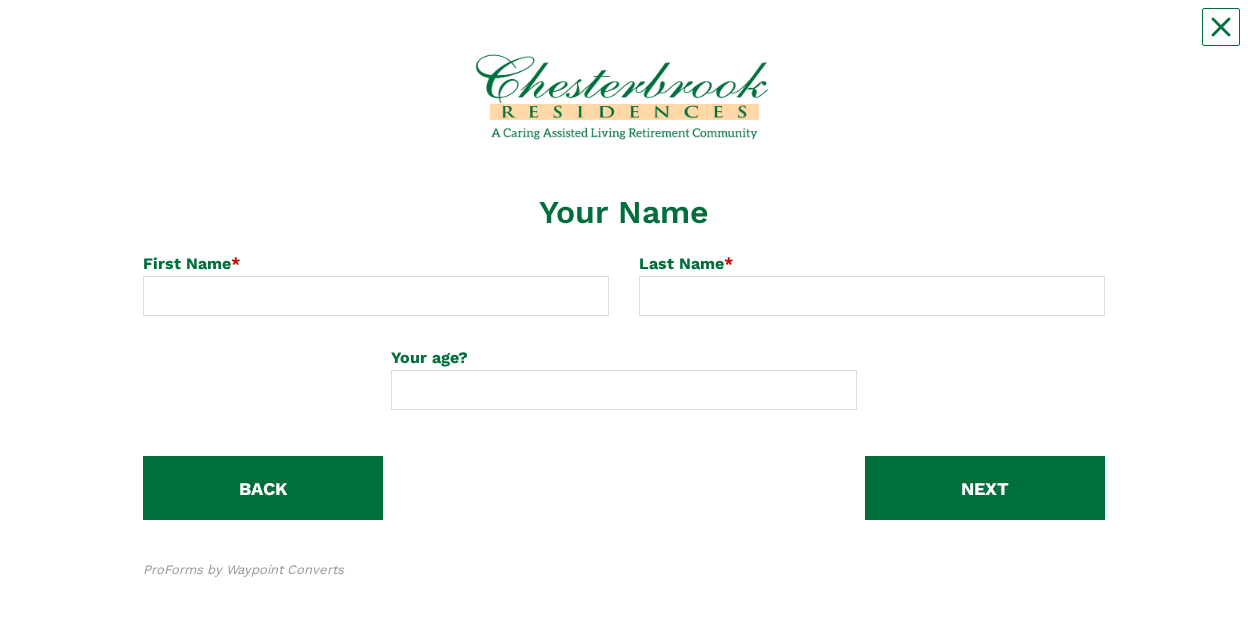 scroll, scrollTop: 26, scrollLeft: 0, axis: vertical 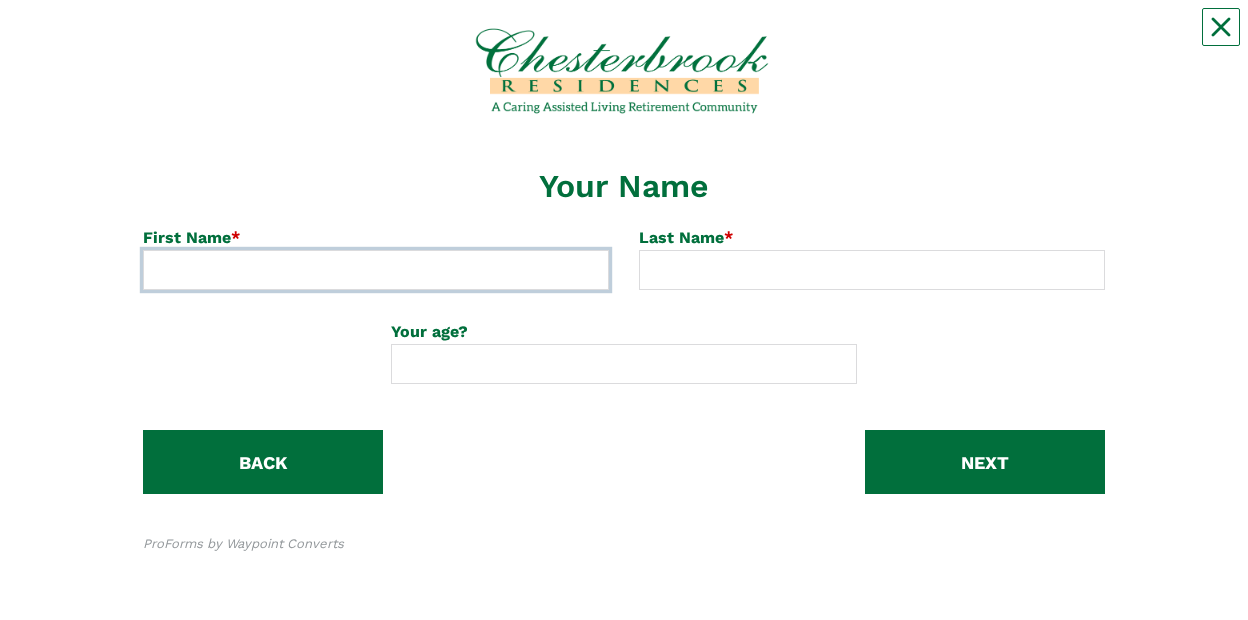 click at bounding box center (376, 270) 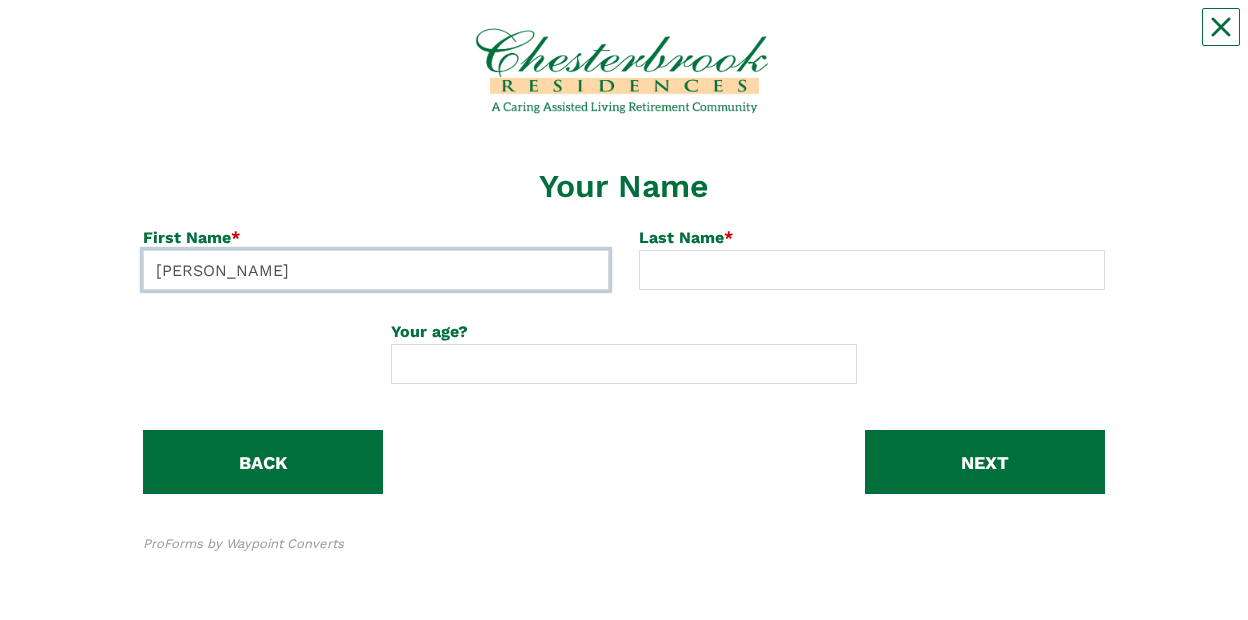 type on "Ann" 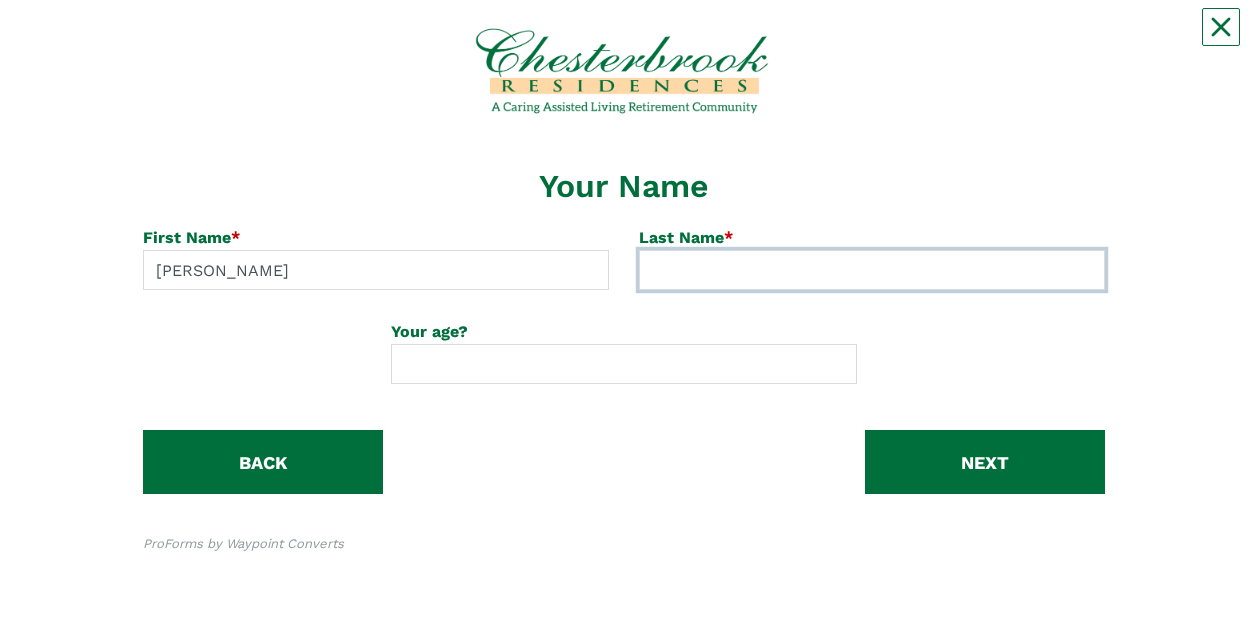 click at bounding box center (872, 270) 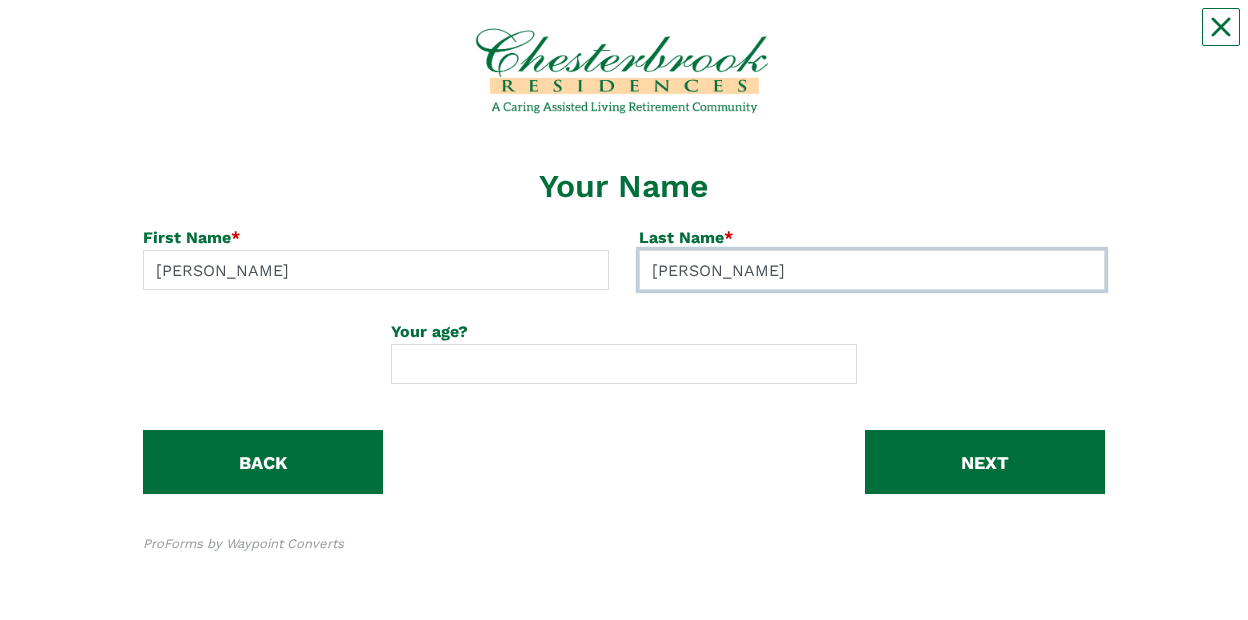 type on "Hoar" 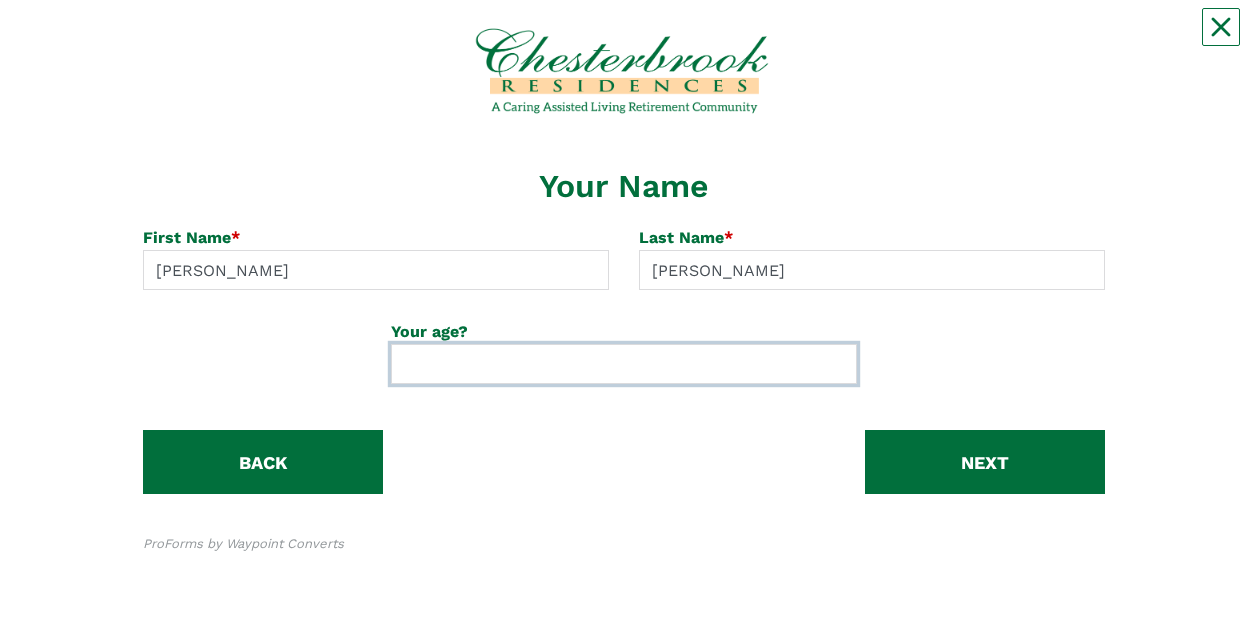 click at bounding box center [624, 364] 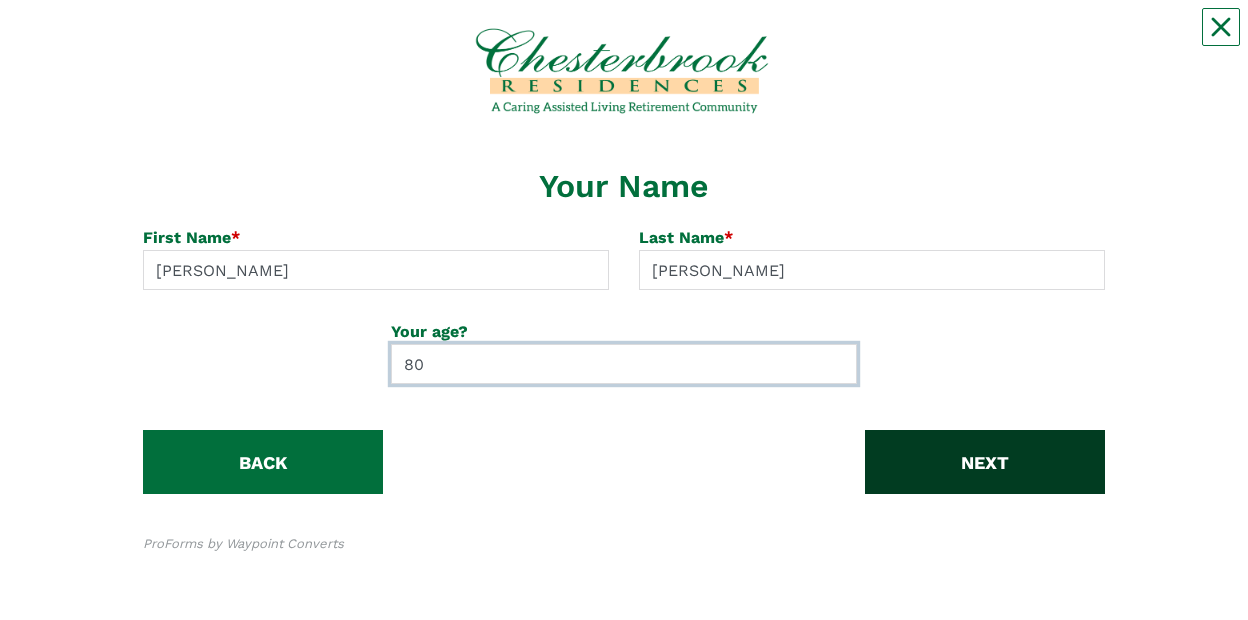 type on "80" 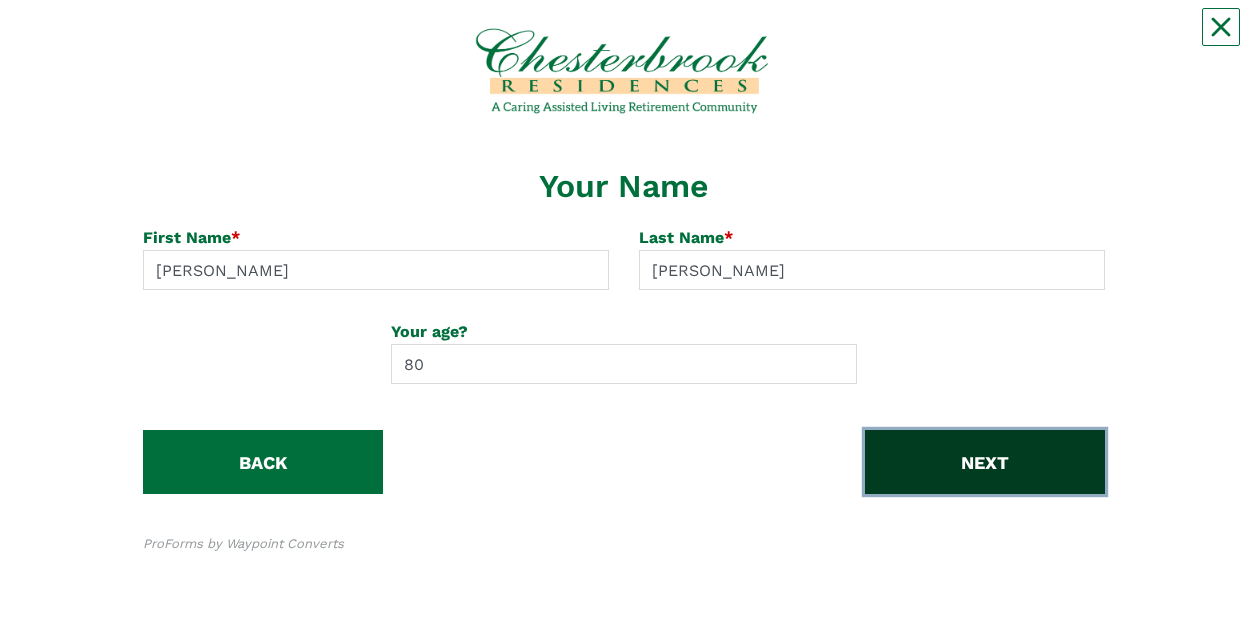 click on "NEXT" at bounding box center (985, 462) 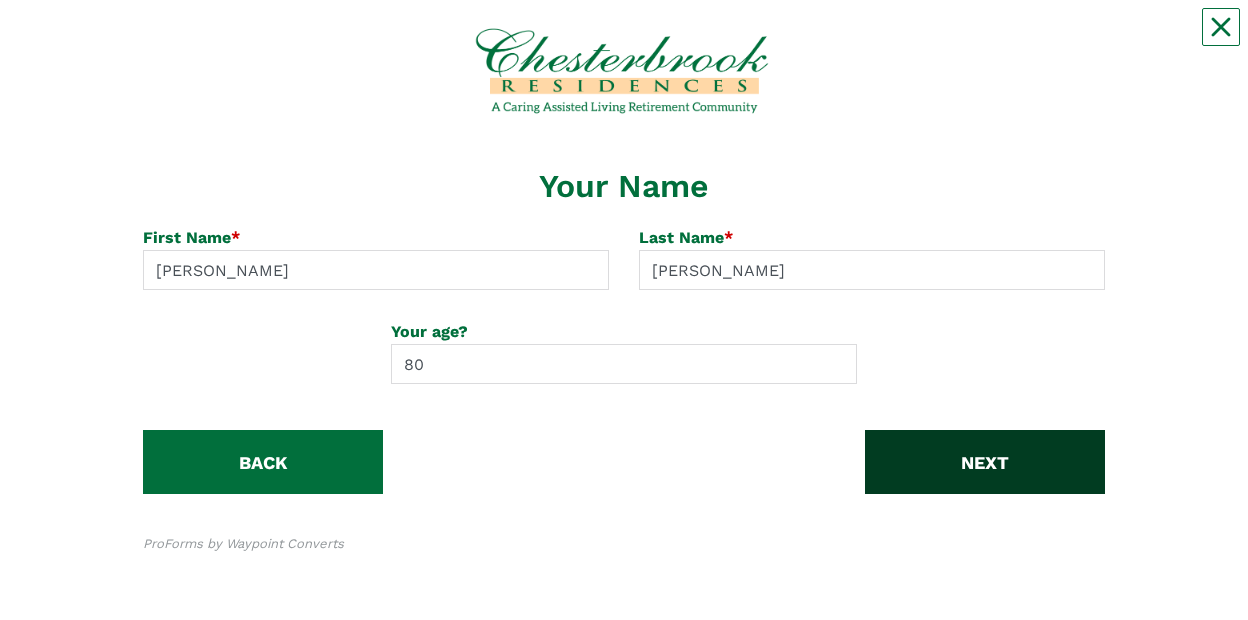 scroll, scrollTop: 0, scrollLeft: 0, axis: both 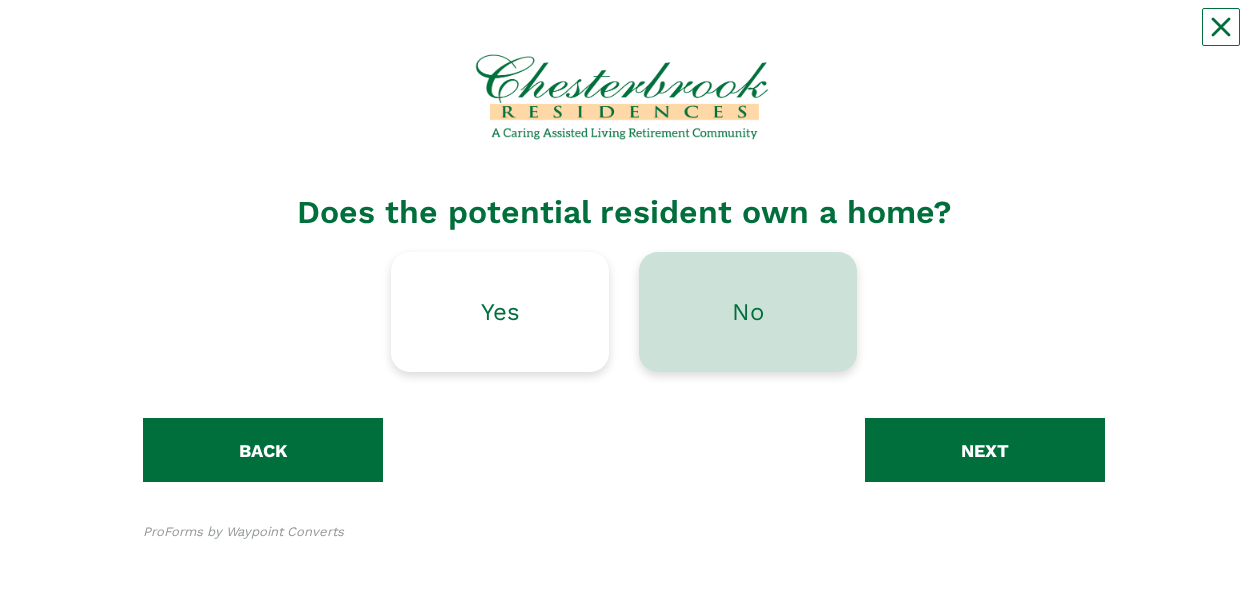 click on "No" at bounding box center (748, 312) 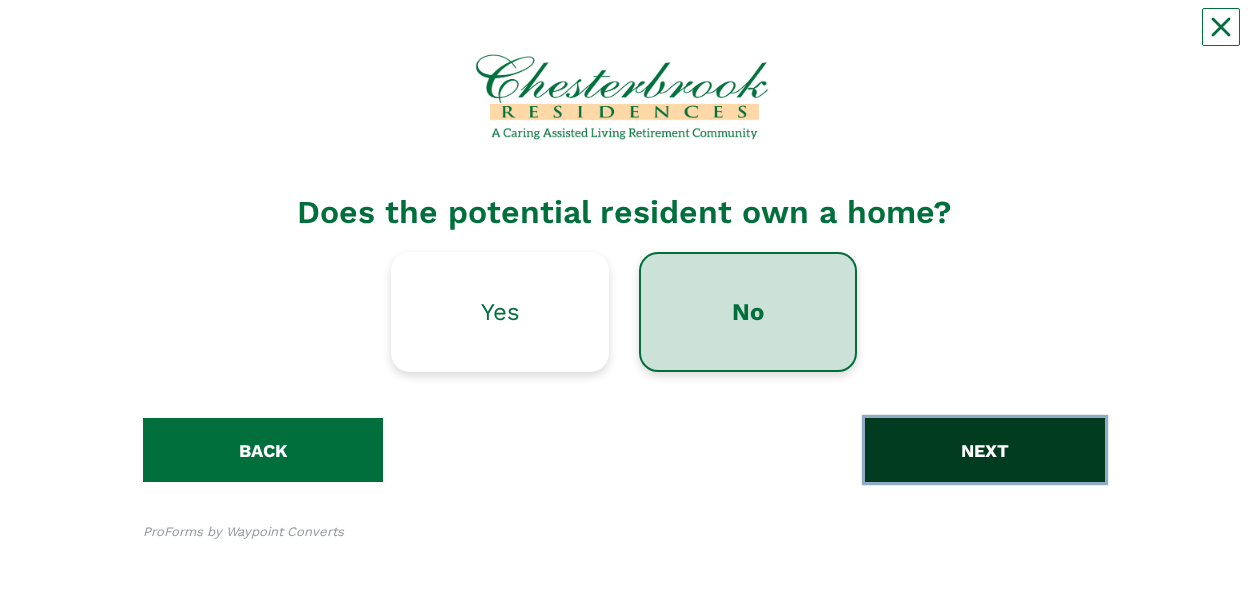 click on "NEXT" at bounding box center (985, 450) 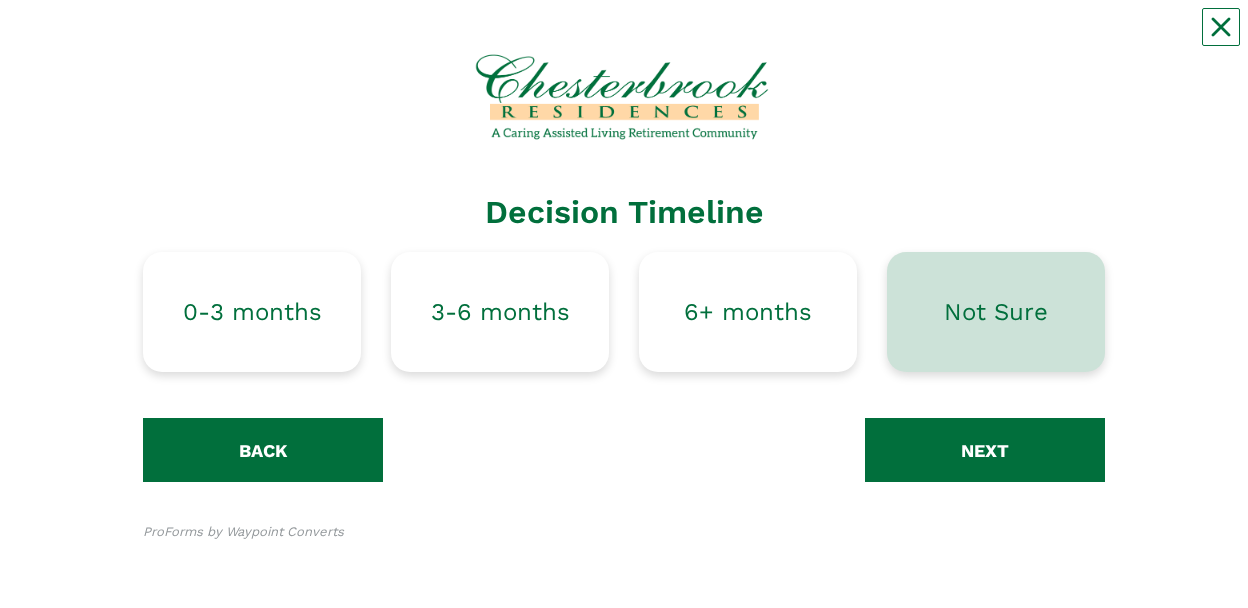 click on "Not Sure" at bounding box center (996, 312) 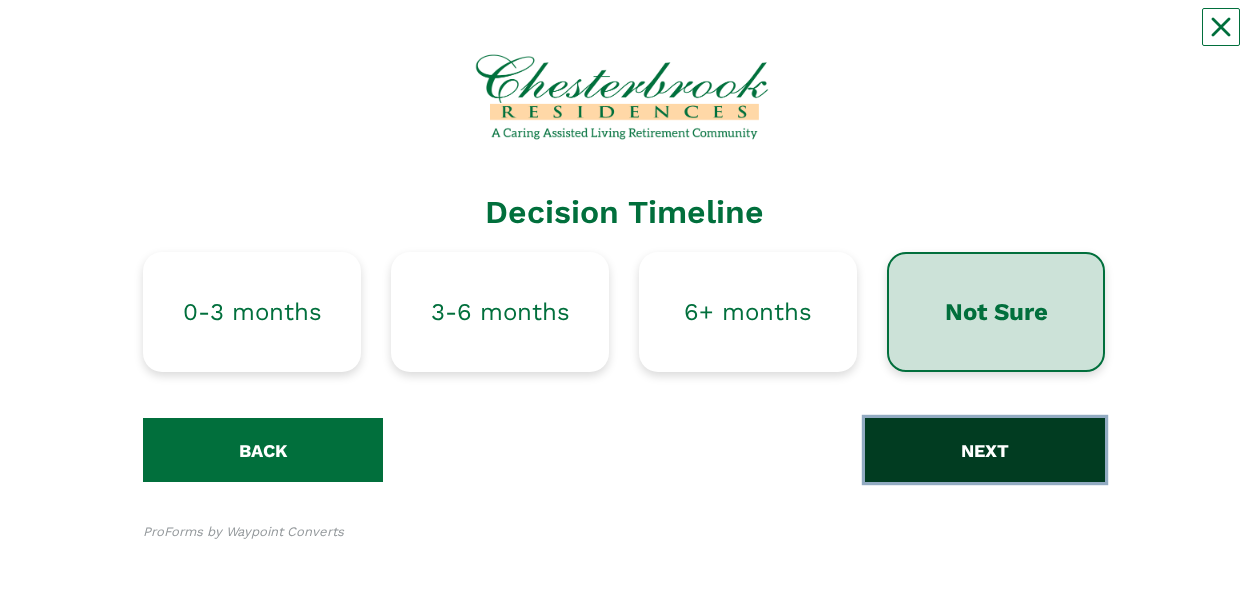 click on "NEXT" at bounding box center [985, 450] 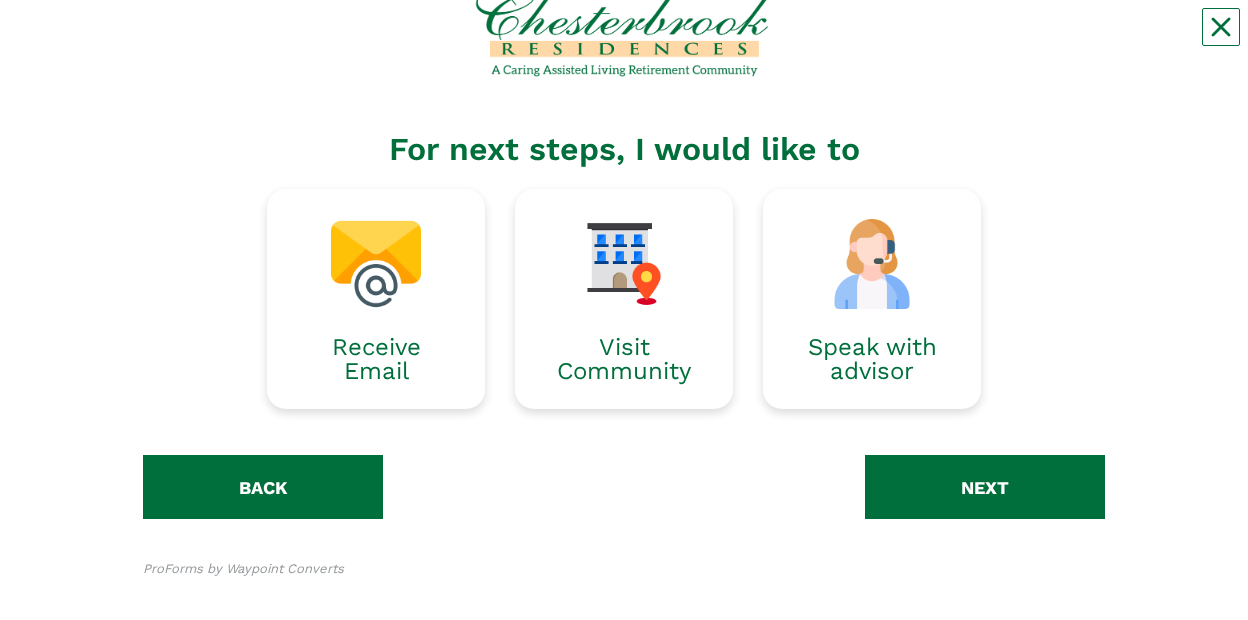 scroll, scrollTop: 64, scrollLeft: 0, axis: vertical 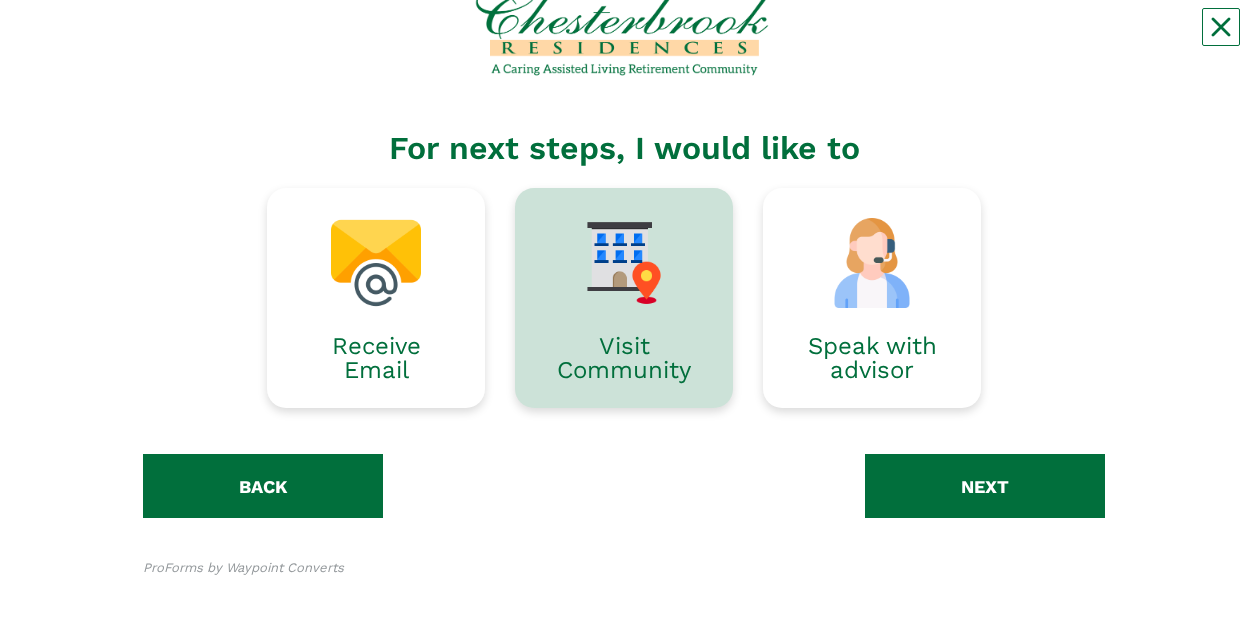 click at bounding box center (624, 263) 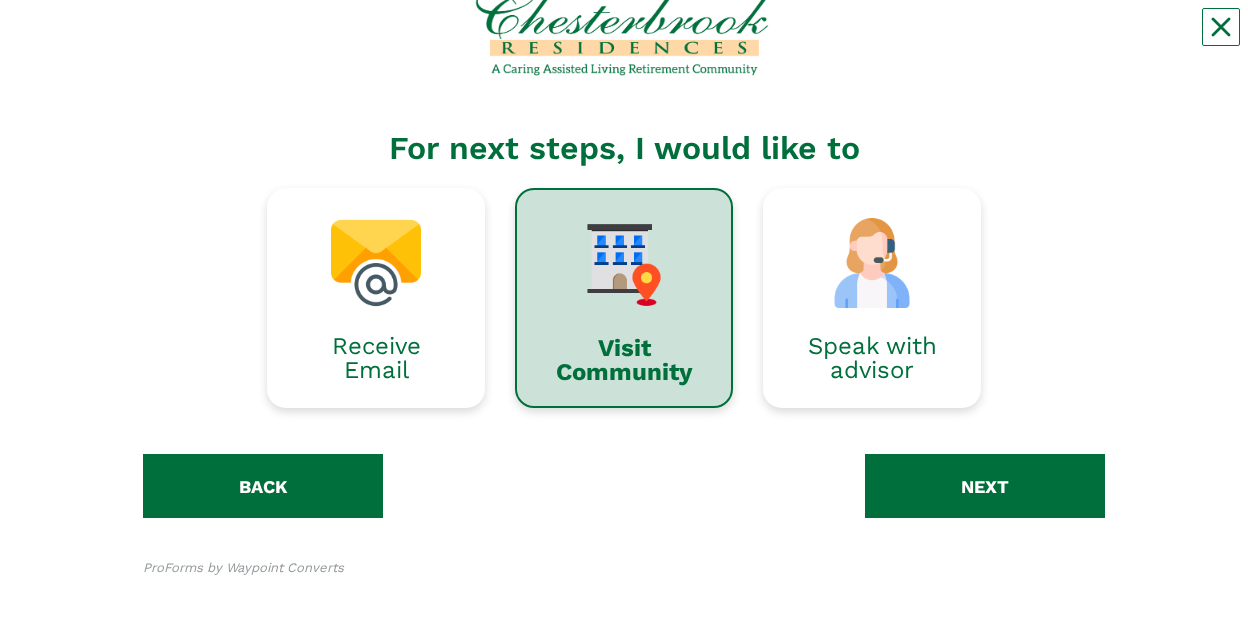 scroll, scrollTop: 74, scrollLeft: 0, axis: vertical 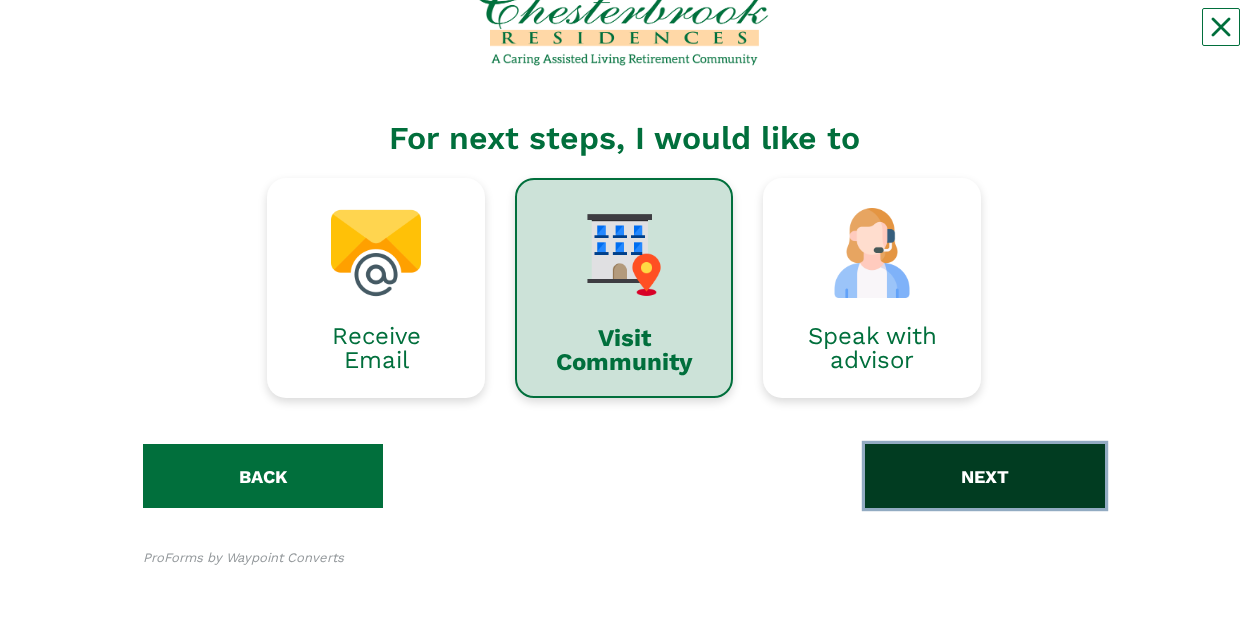 click on "NEXT" at bounding box center [985, 476] 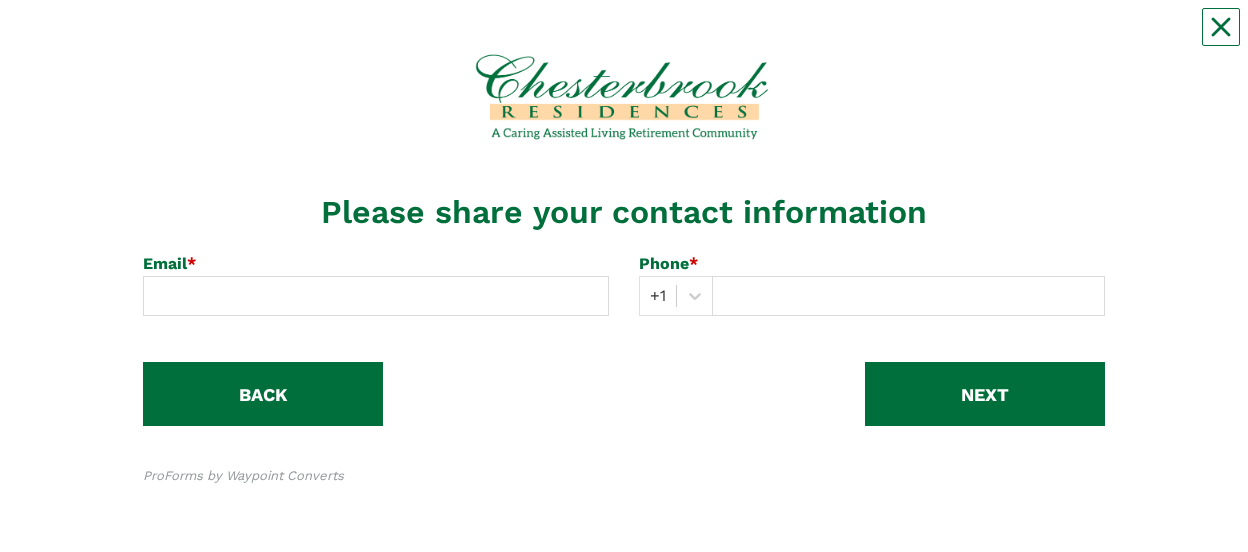 scroll, scrollTop: 0, scrollLeft: 0, axis: both 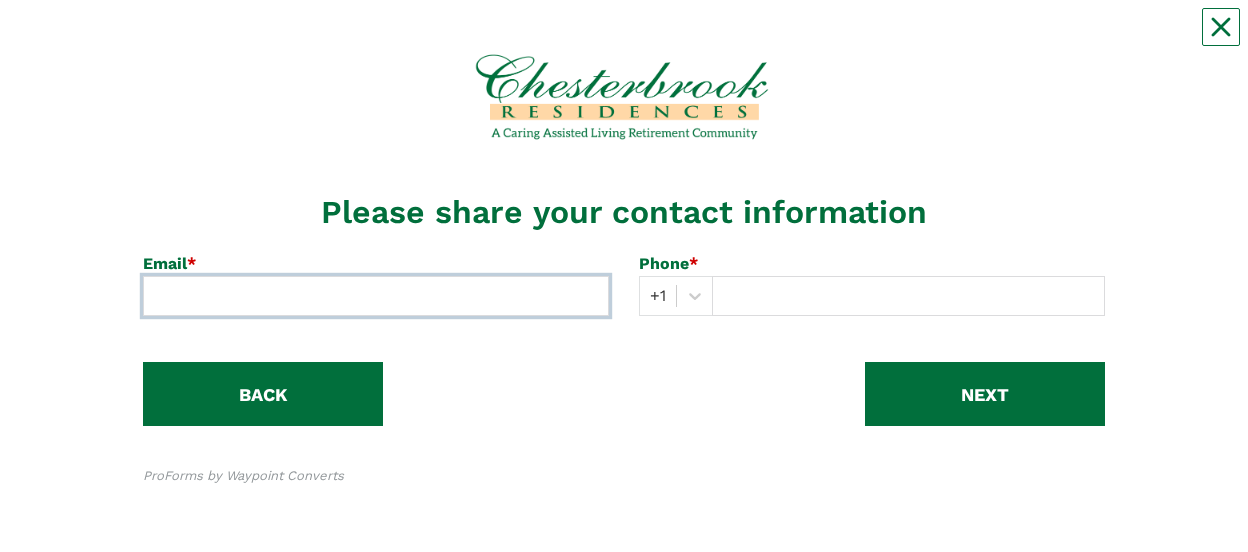 click at bounding box center [376, 296] 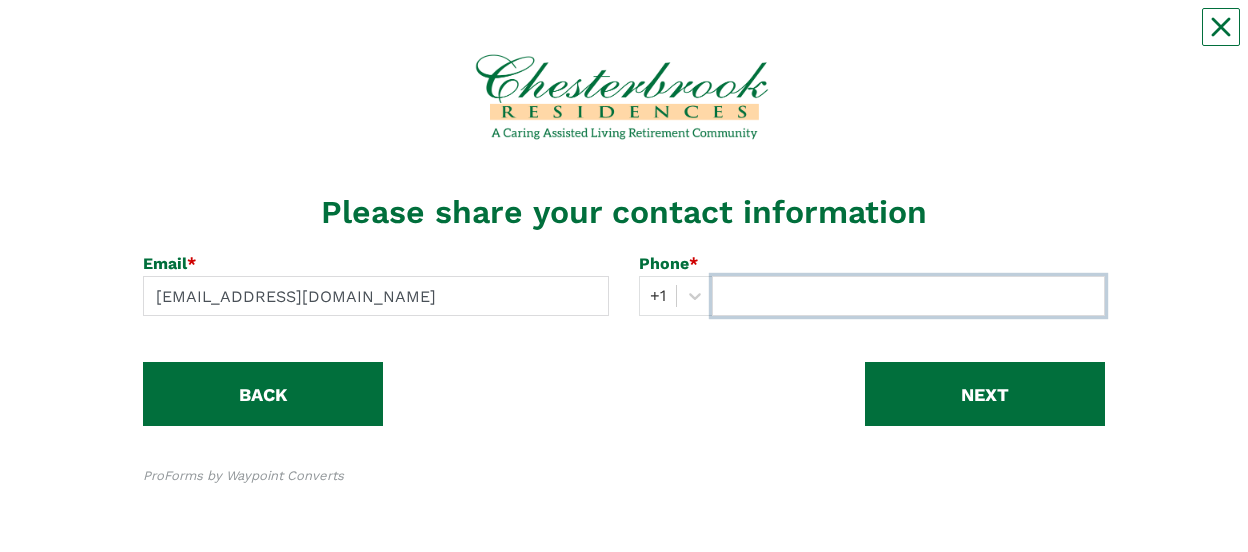 click at bounding box center (908, 296) 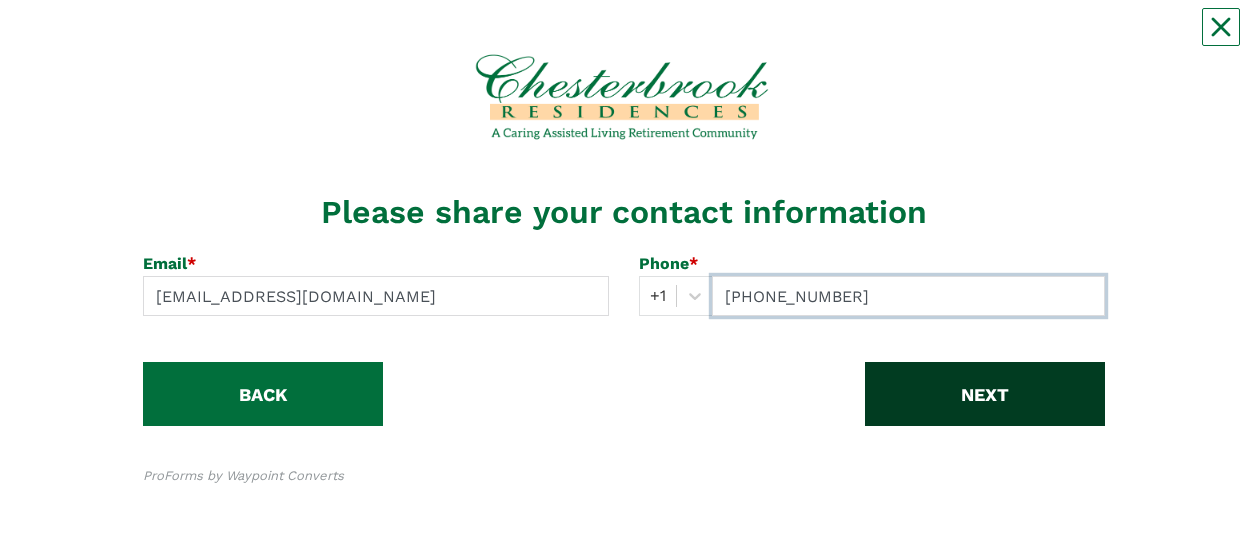 type on "281 578 9417" 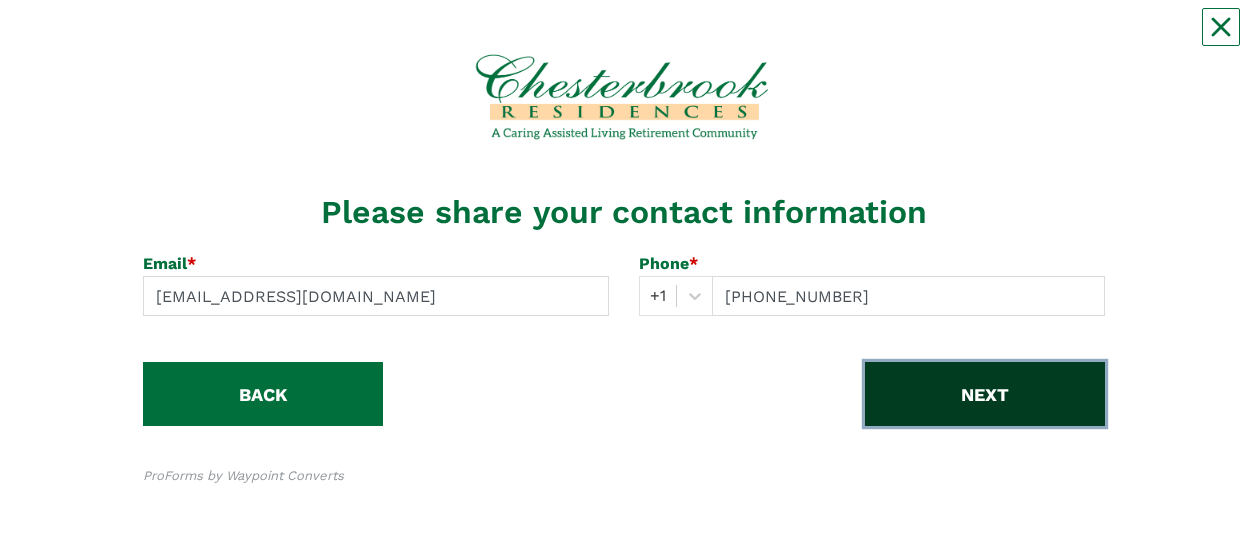 click on "NEXT" at bounding box center [985, 394] 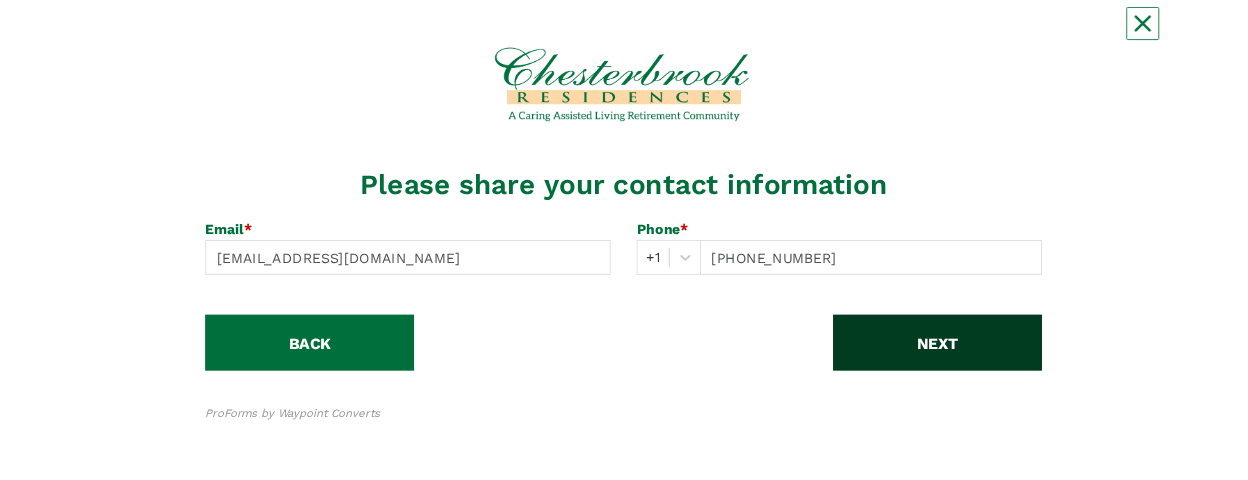 scroll, scrollTop: 0, scrollLeft: 0, axis: both 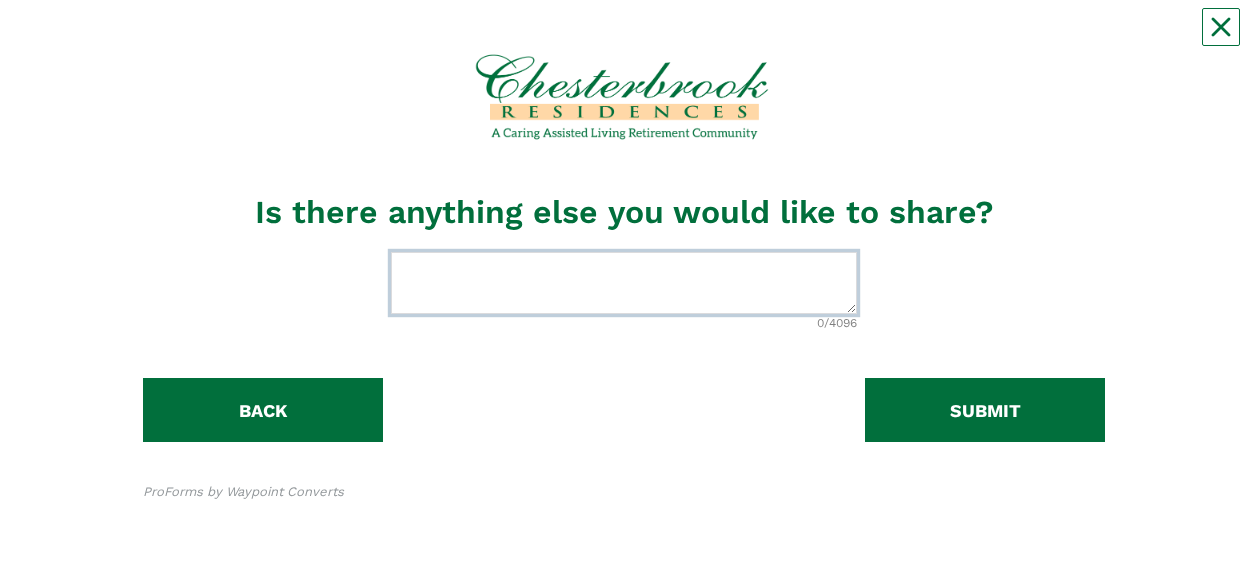 click at bounding box center [624, 283] 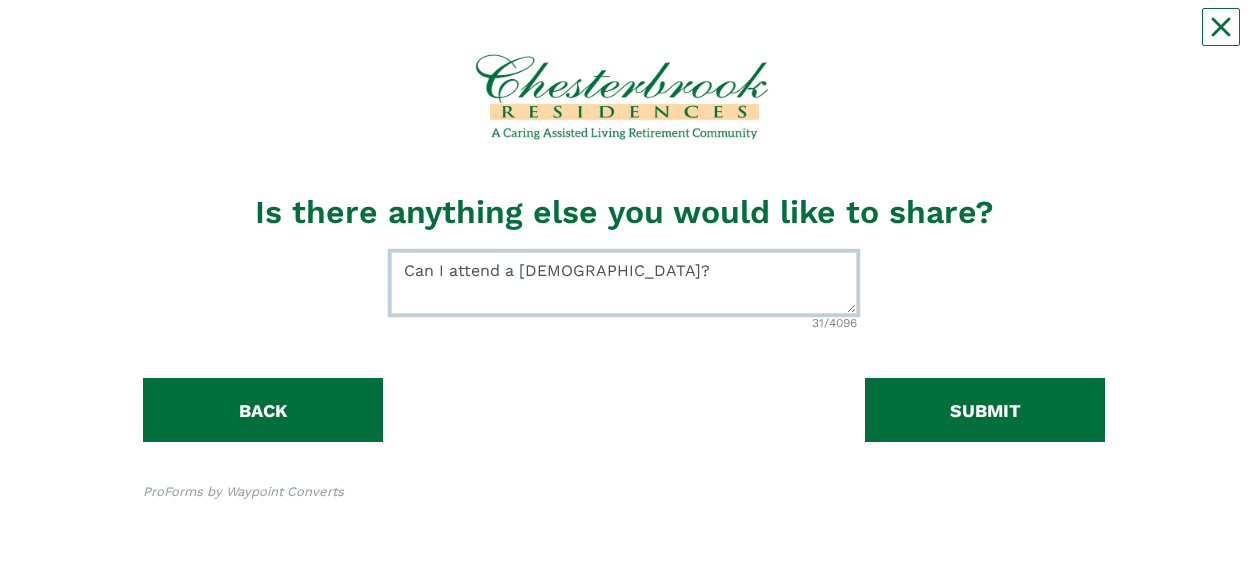 type on "Can I attend a Catholic Church?" 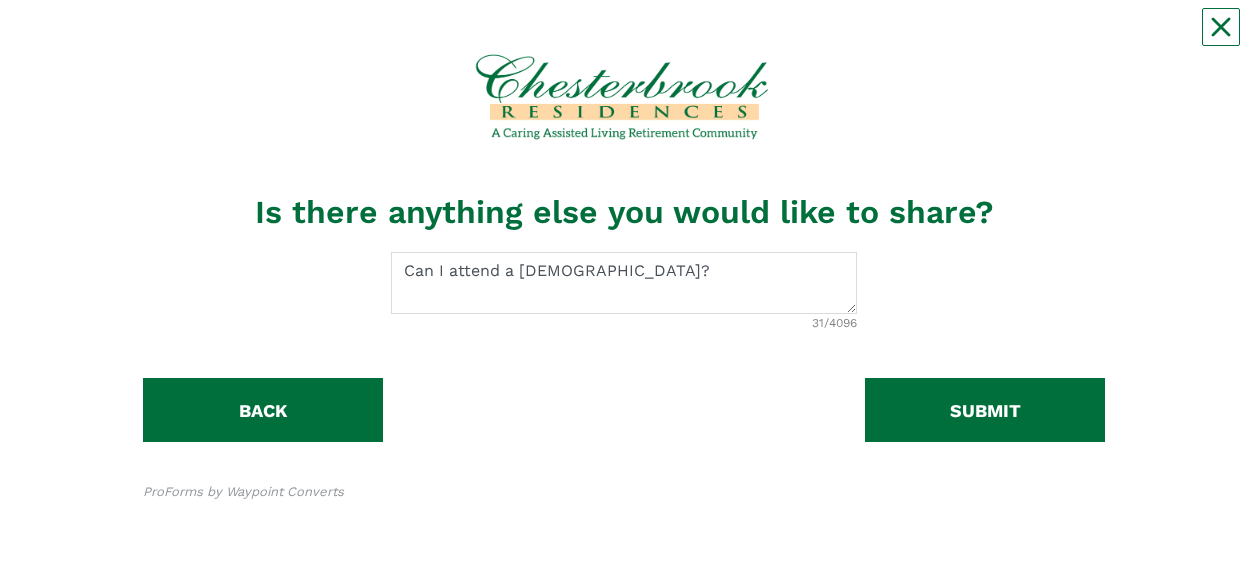 drag, startPoint x: 879, startPoint y: 321, endPoint x: 930, endPoint y: 363, distance: 66.068146 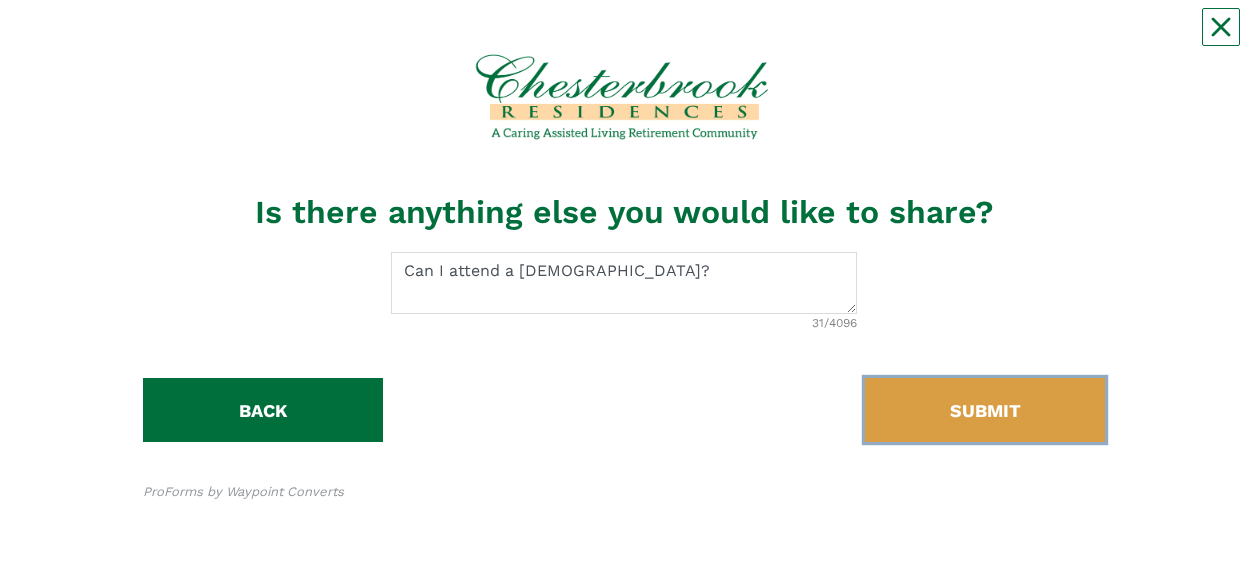 click on "SUBMIT" at bounding box center [985, 410] 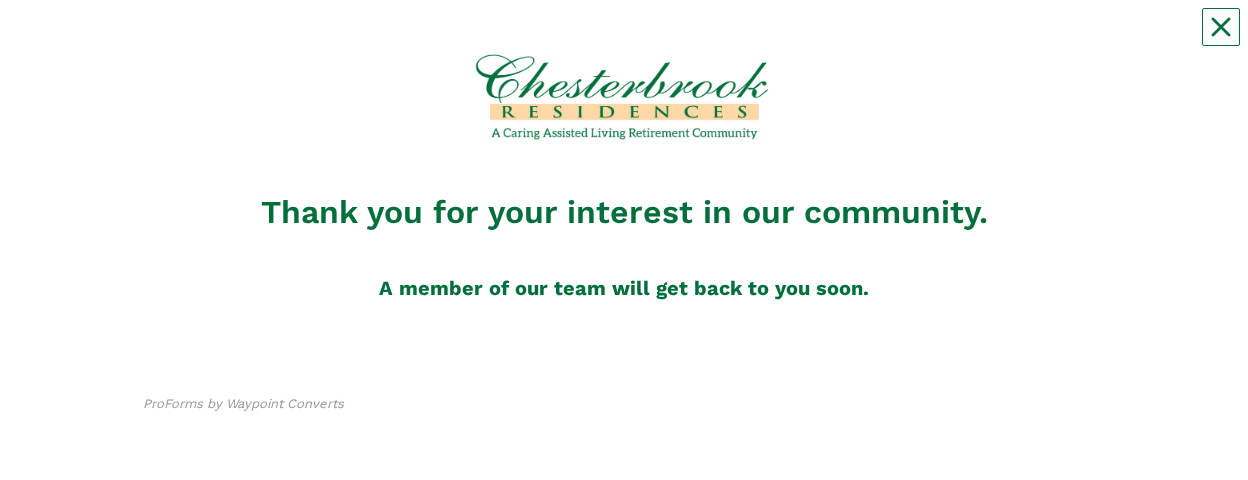 scroll, scrollTop: 0, scrollLeft: 0, axis: both 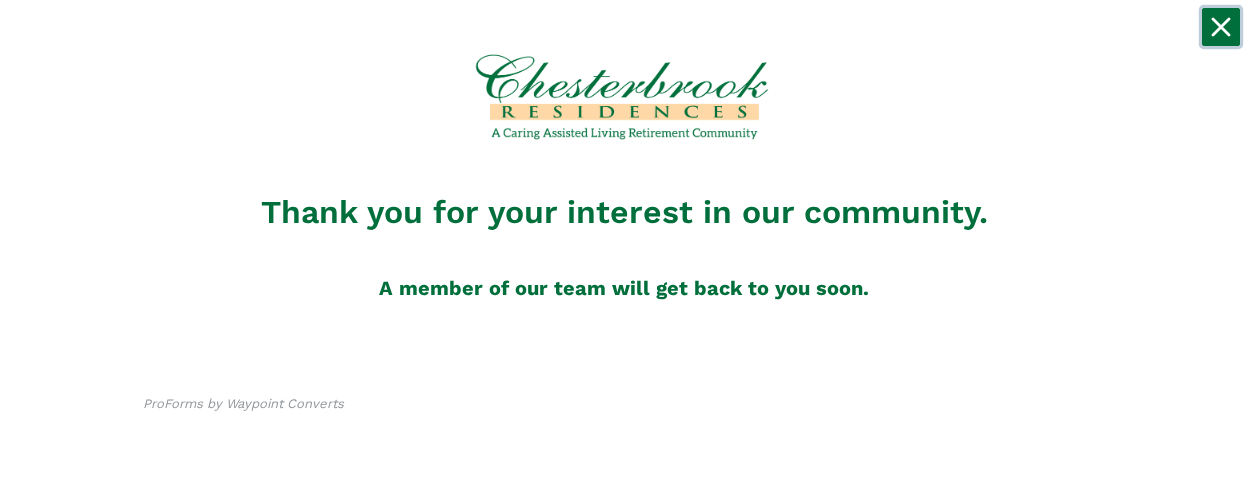 click 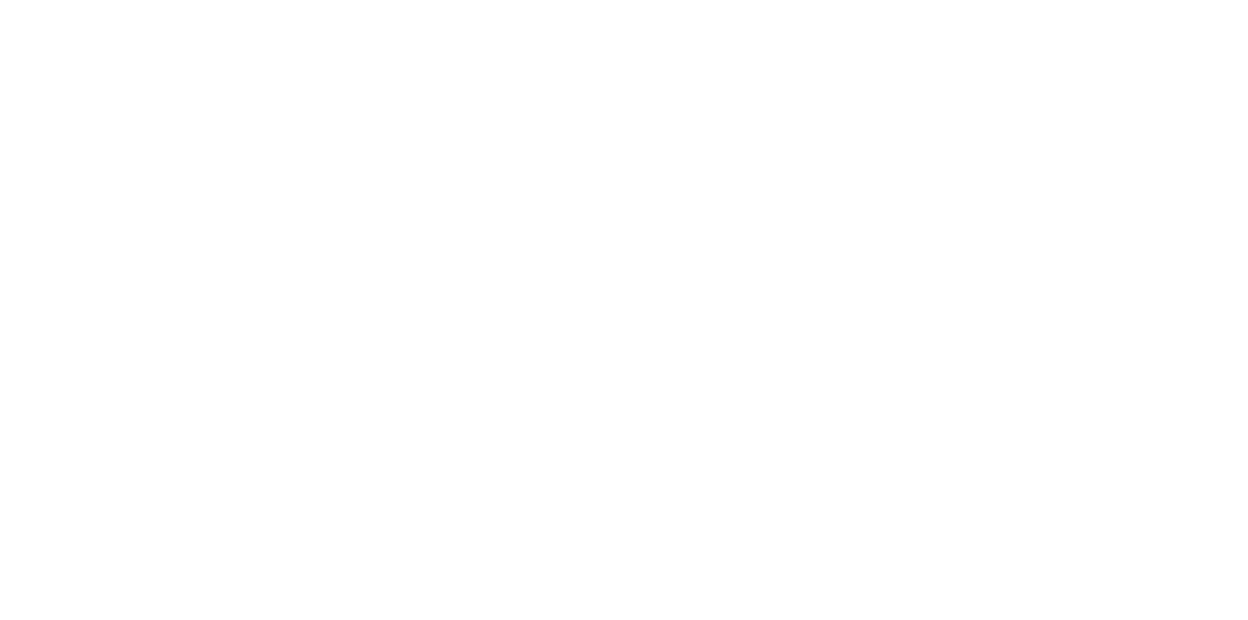 scroll, scrollTop: 0, scrollLeft: 0, axis: both 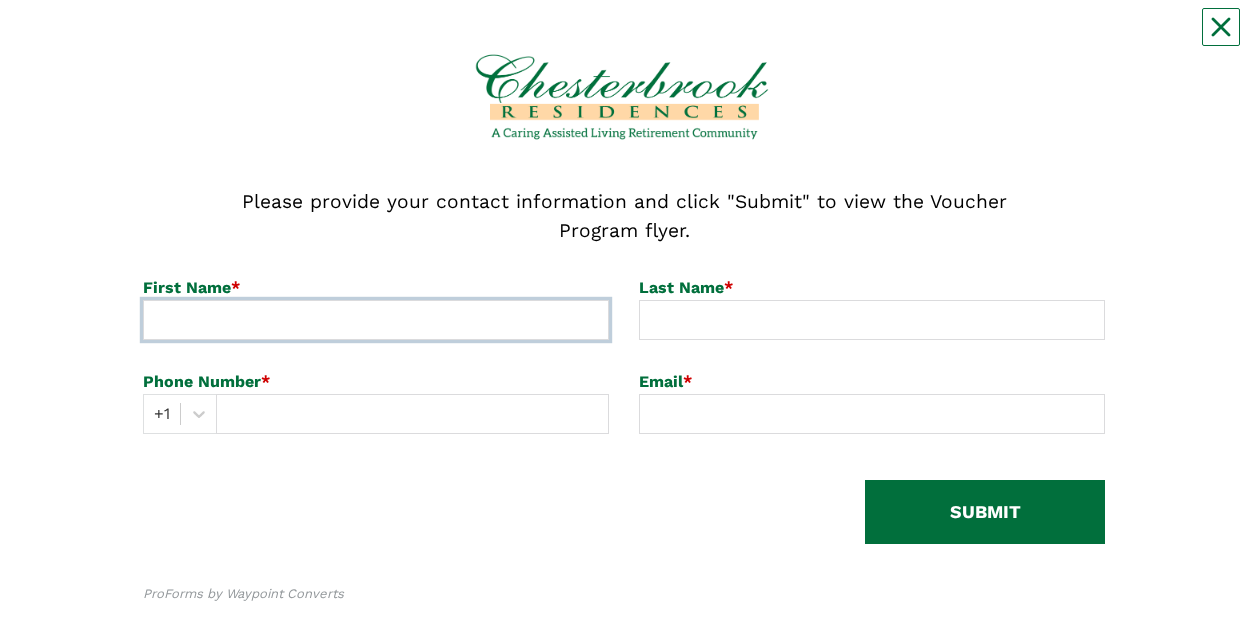 click at bounding box center (376, 320) 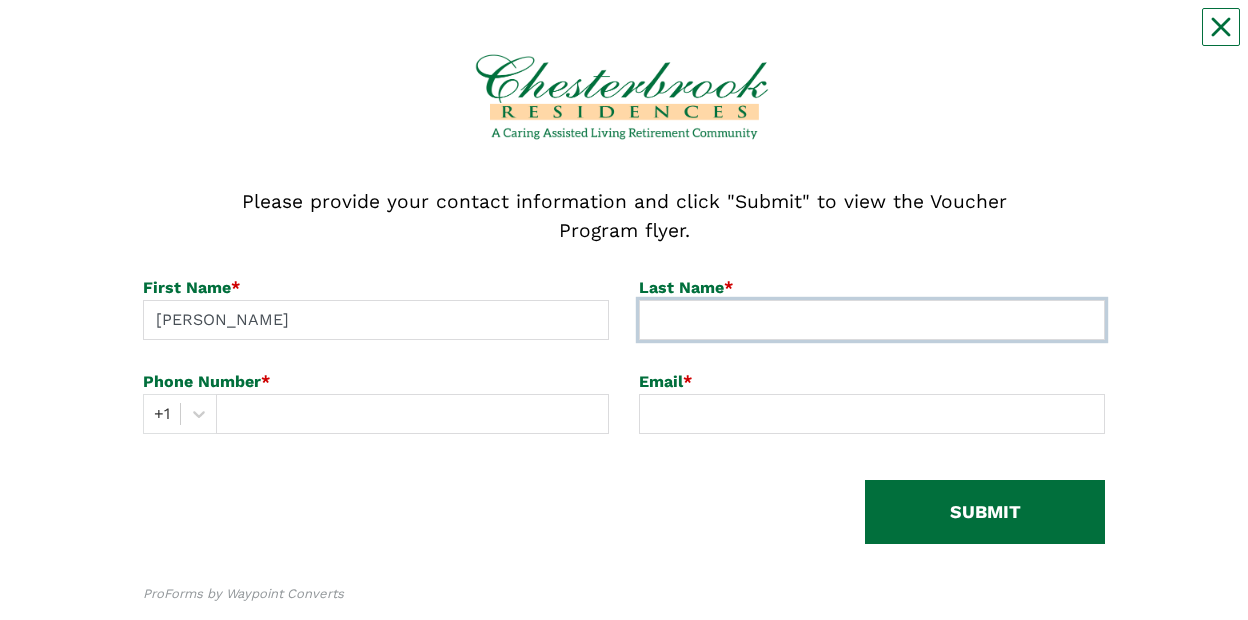 type on "[PERSON_NAME]" 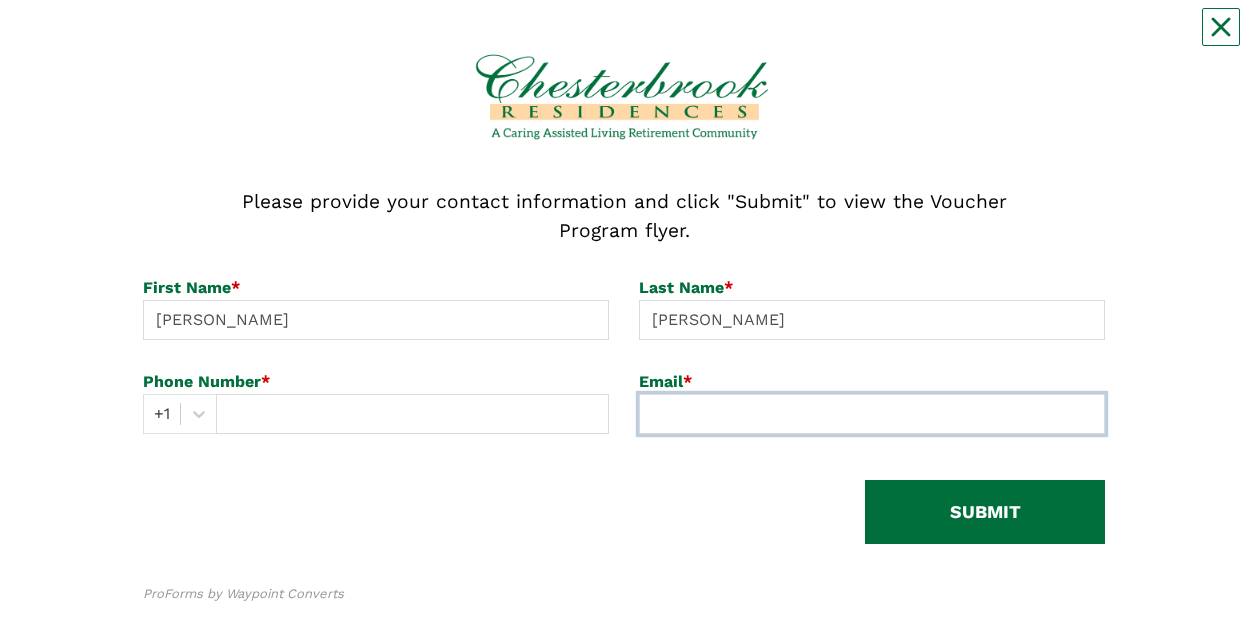 type on "[EMAIL_ADDRESS][DOMAIN_NAME]" 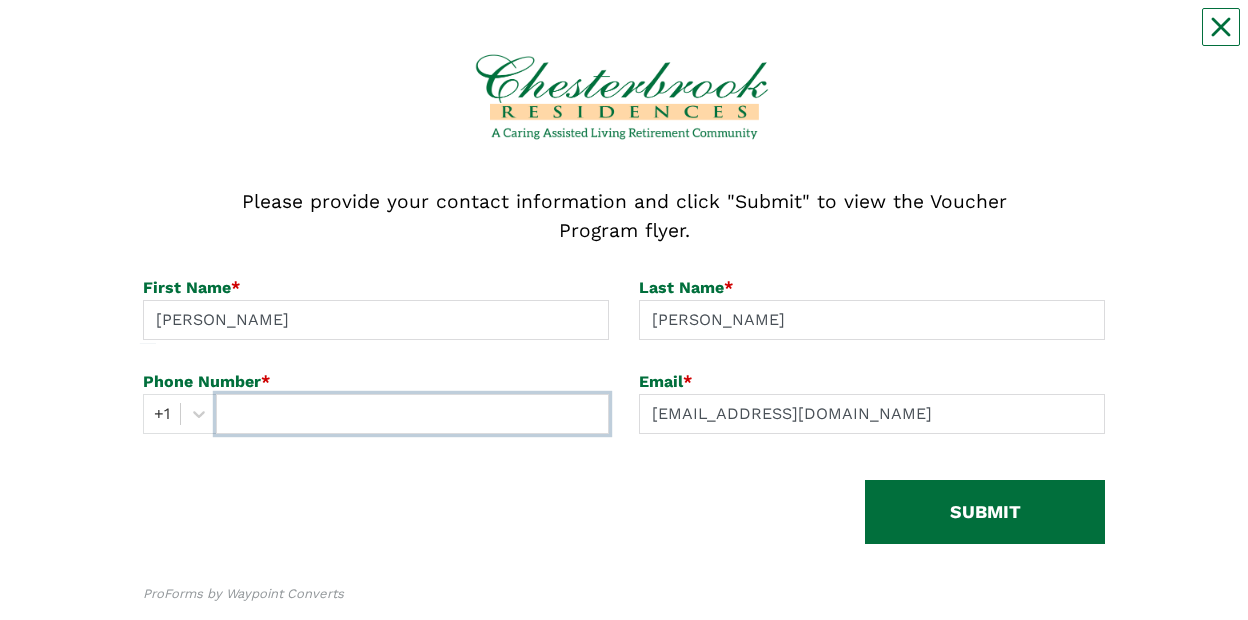 click at bounding box center [412, 414] 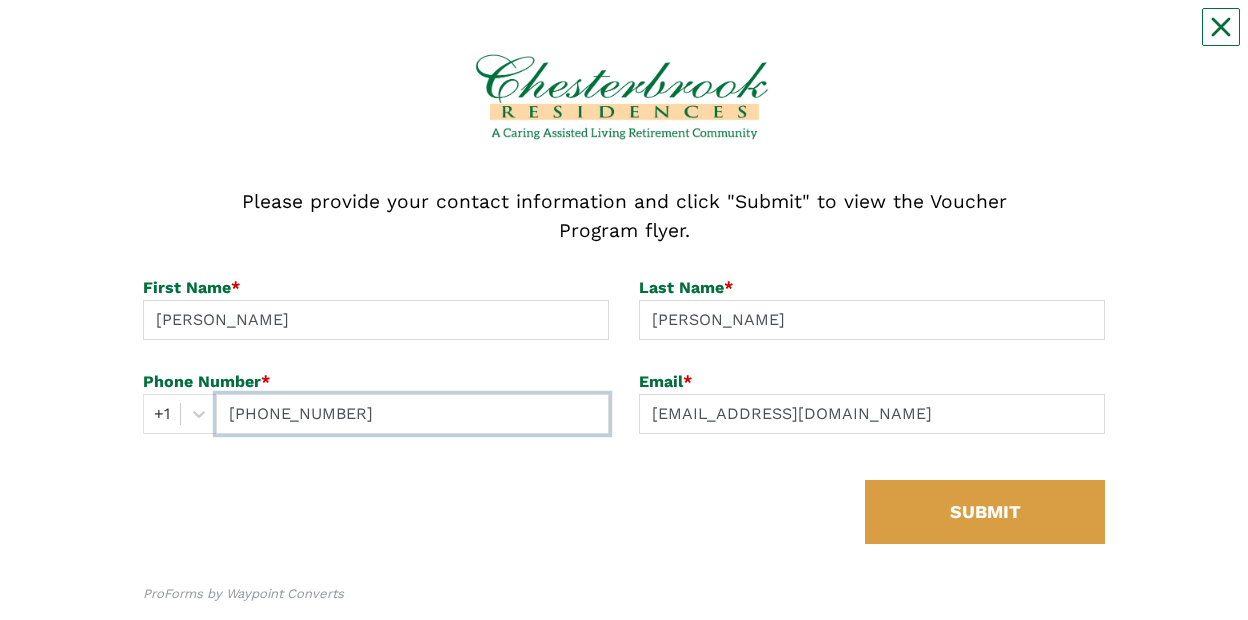 type on "[PHONE_NUMBER]" 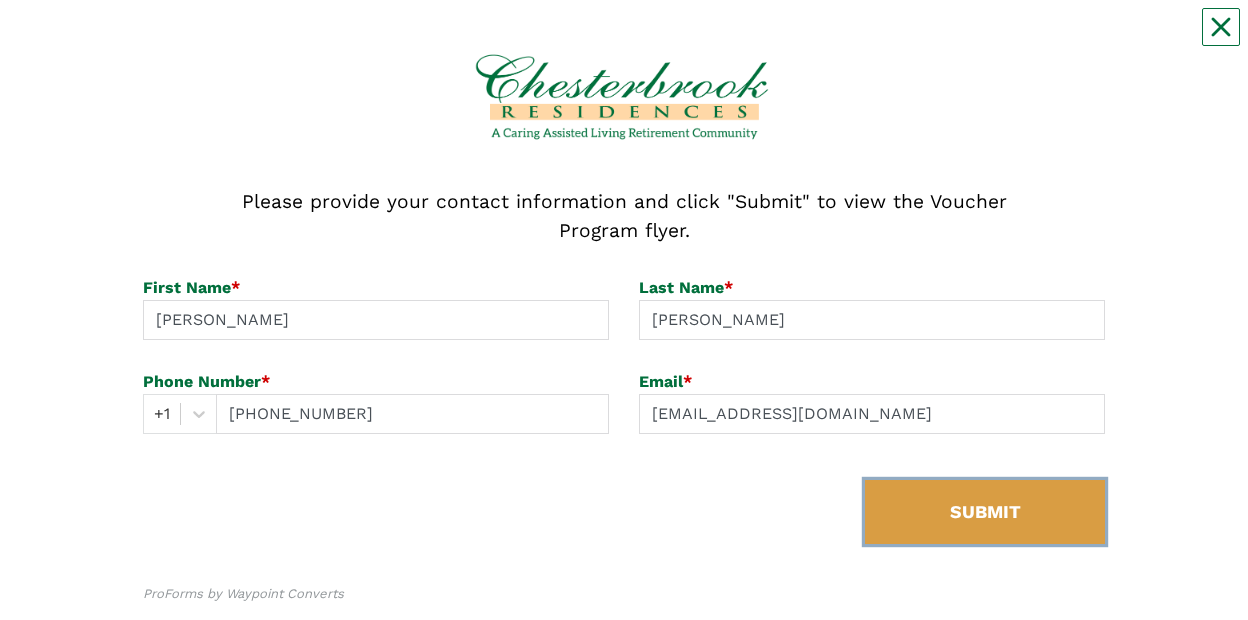 click on "SUBMIT" at bounding box center [985, 512] 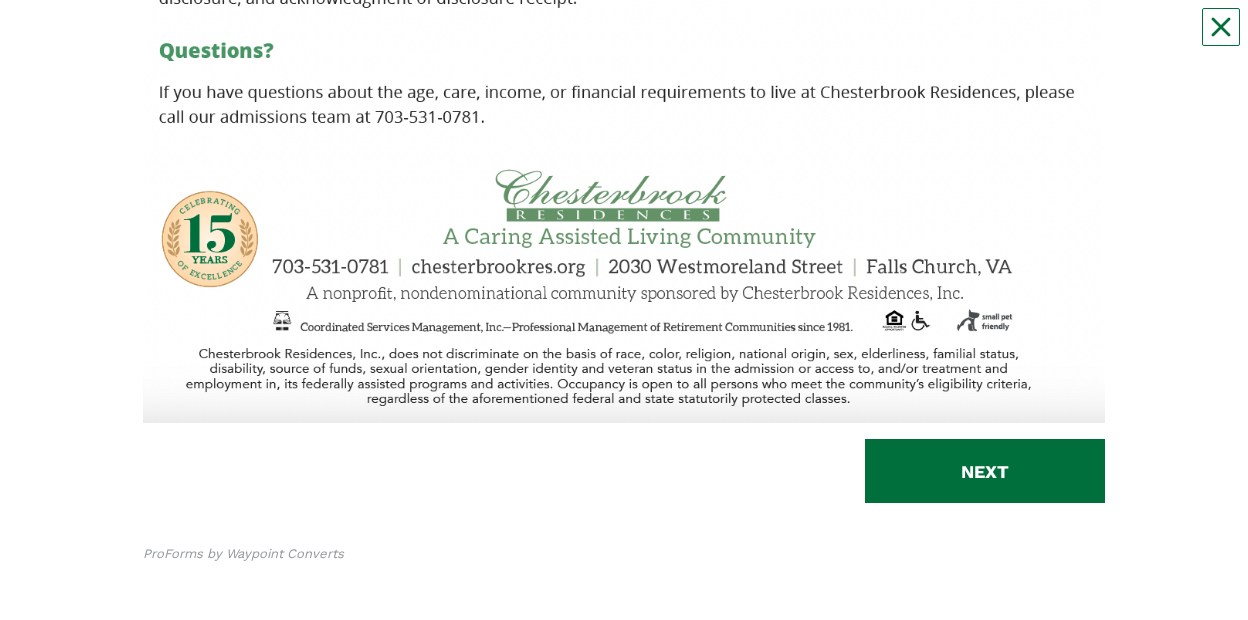 scroll, scrollTop: 1060, scrollLeft: 0, axis: vertical 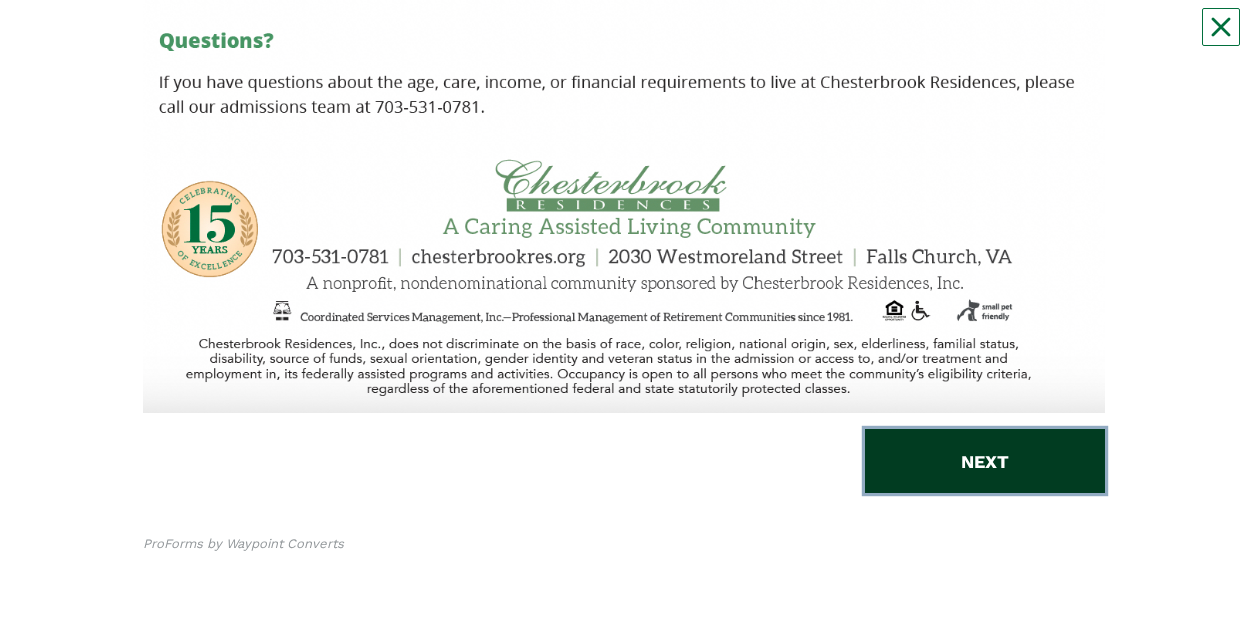 click on "NEXT" at bounding box center (985, 461) 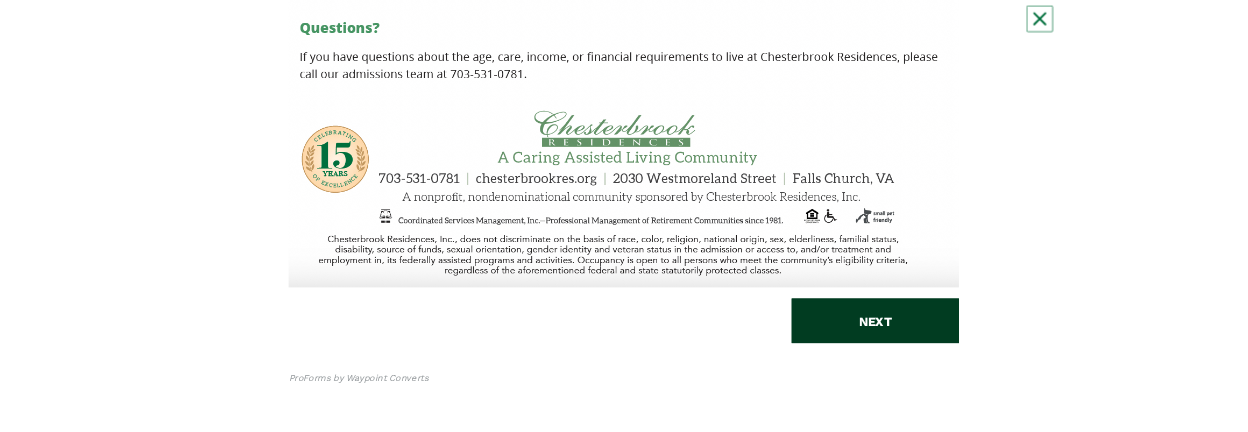 scroll, scrollTop: 0, scrollLeft: 0, axis: both 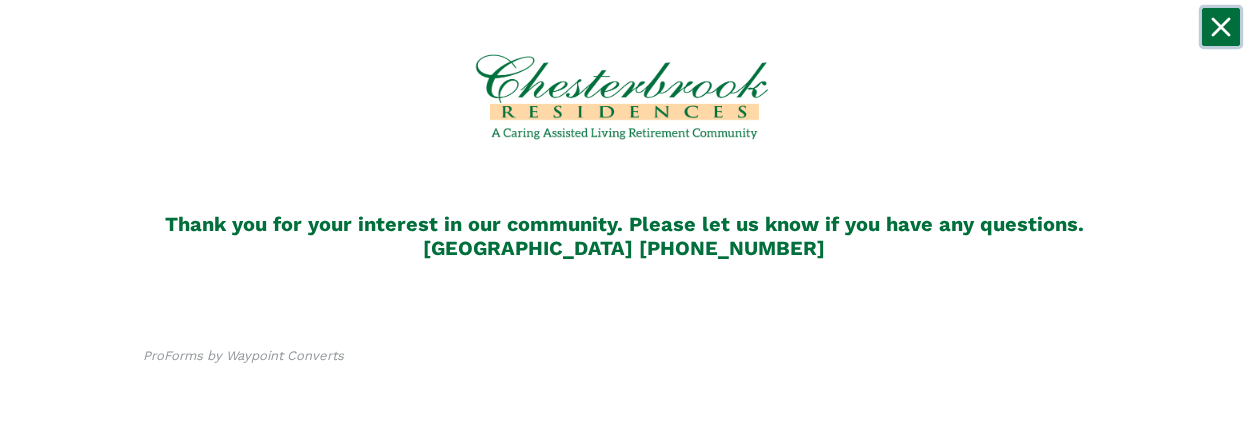click 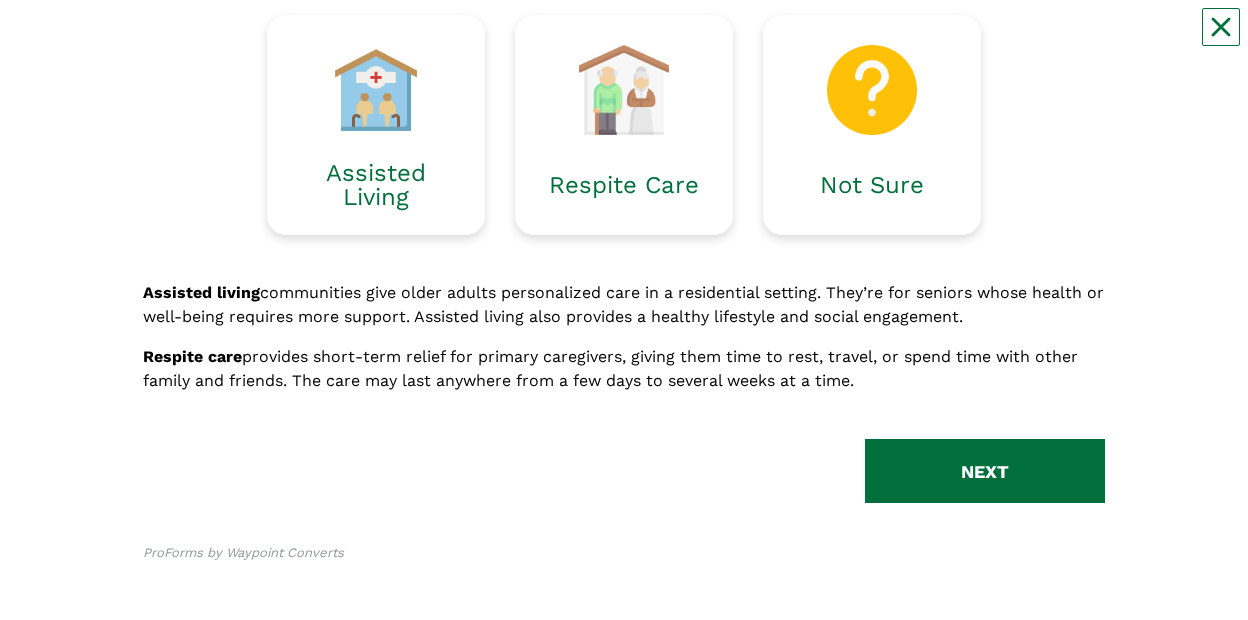 scroll, scrollTop: 246, scrollLeft: 0, axis: vertical 